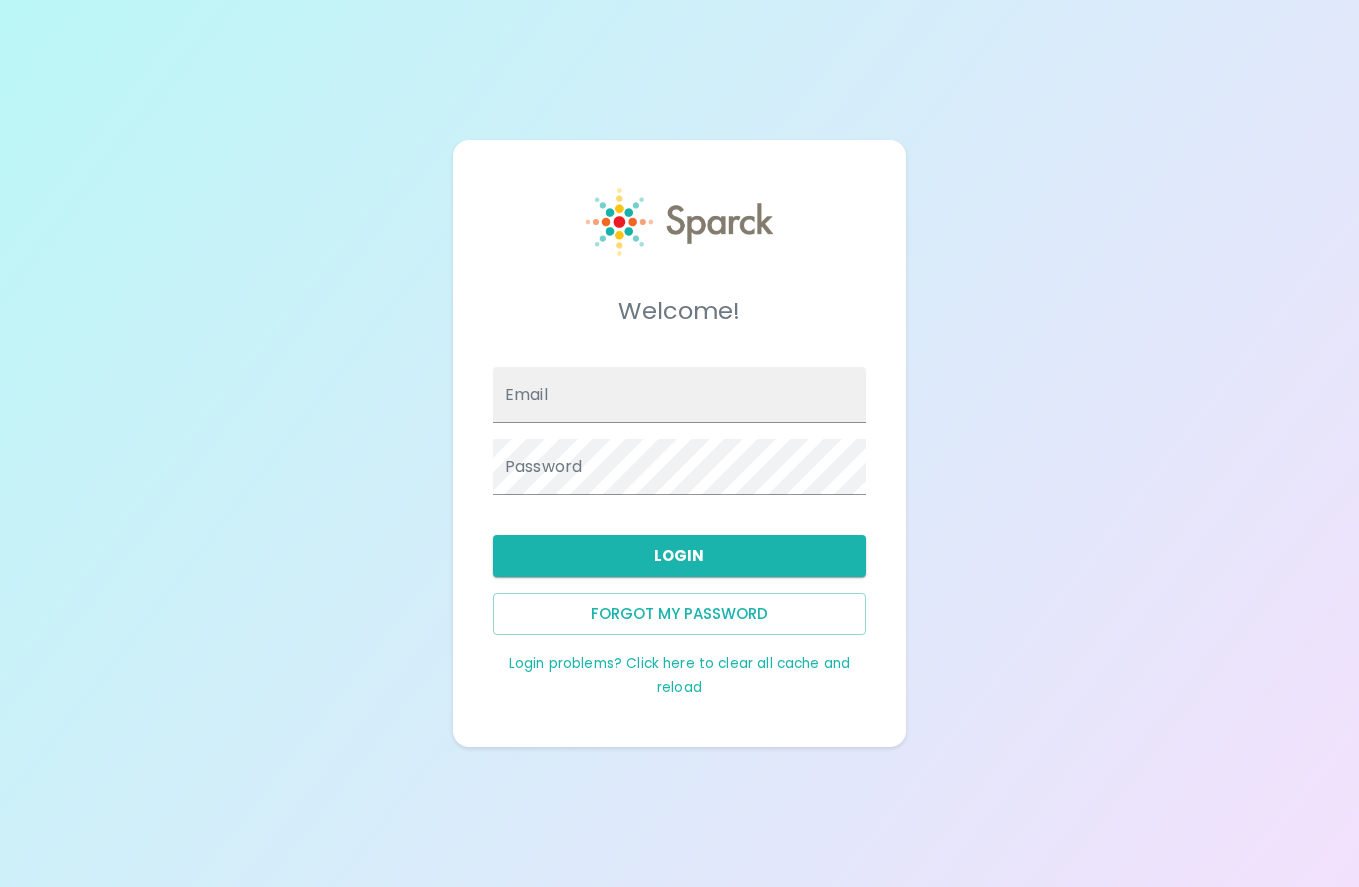 scroll, scrollTop: 0, scrollLeft: 0, axis: both 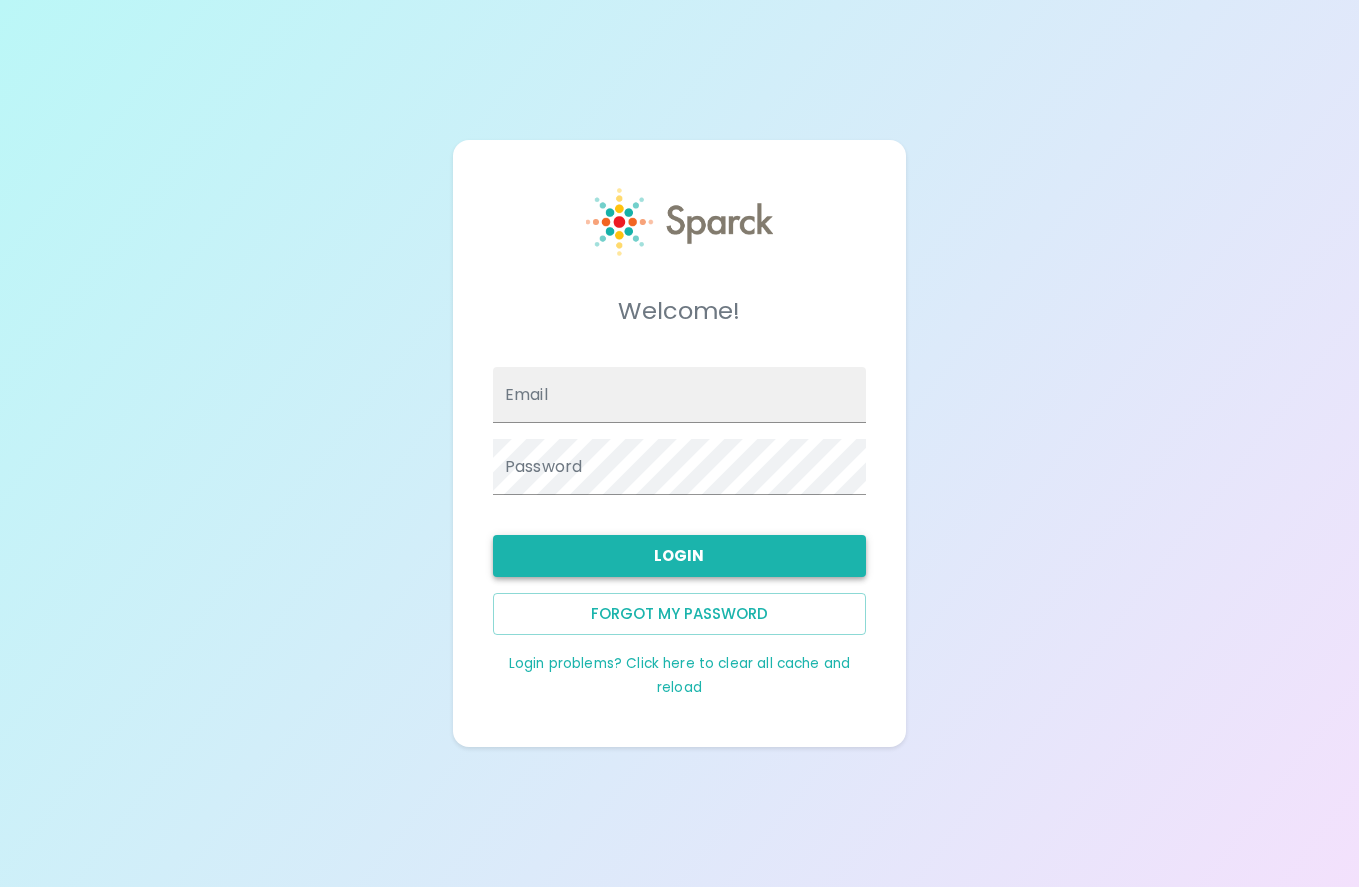 type on "[EMAIL]" 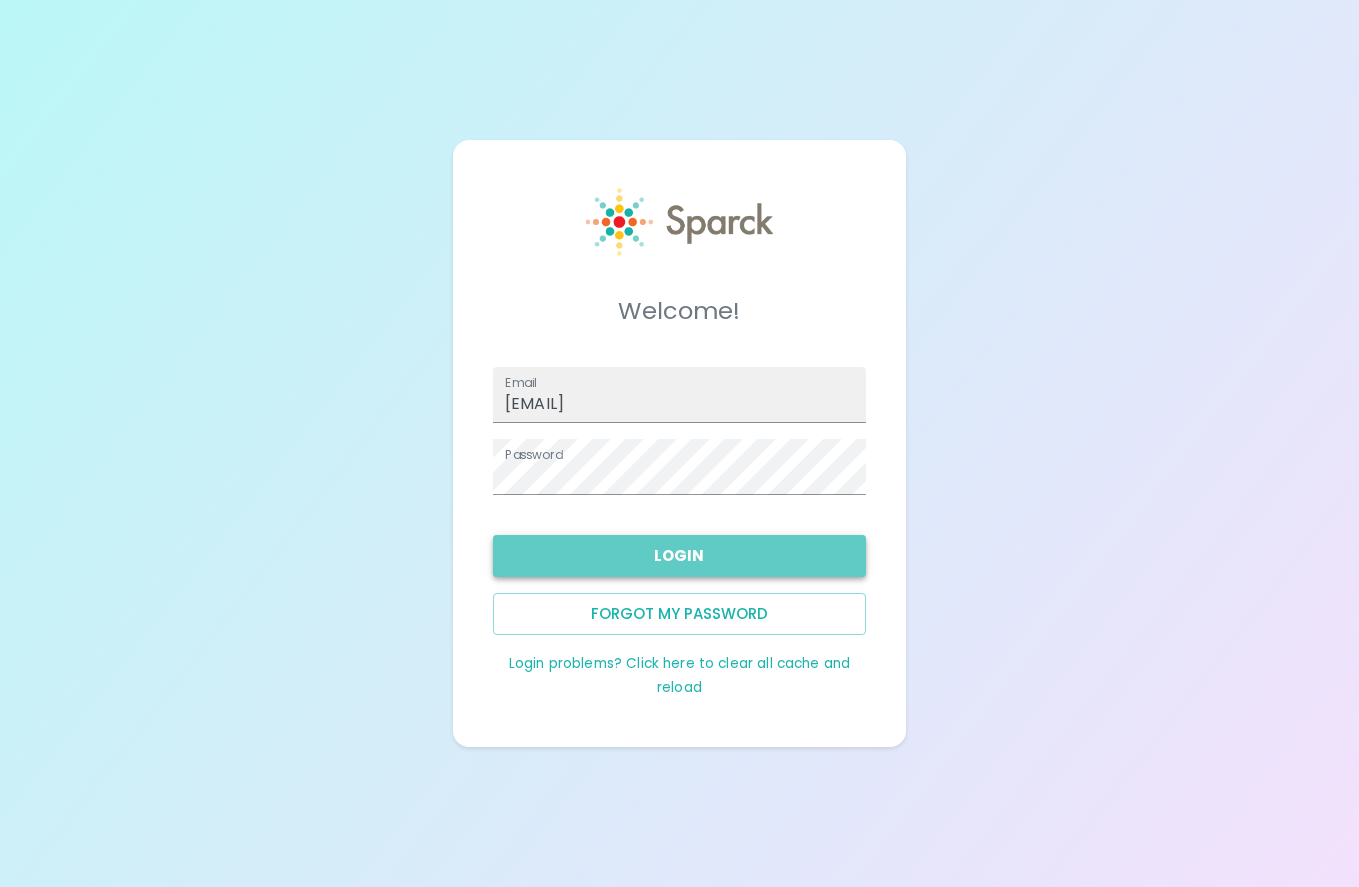 click on "Login" at bounding box center (679, 556) 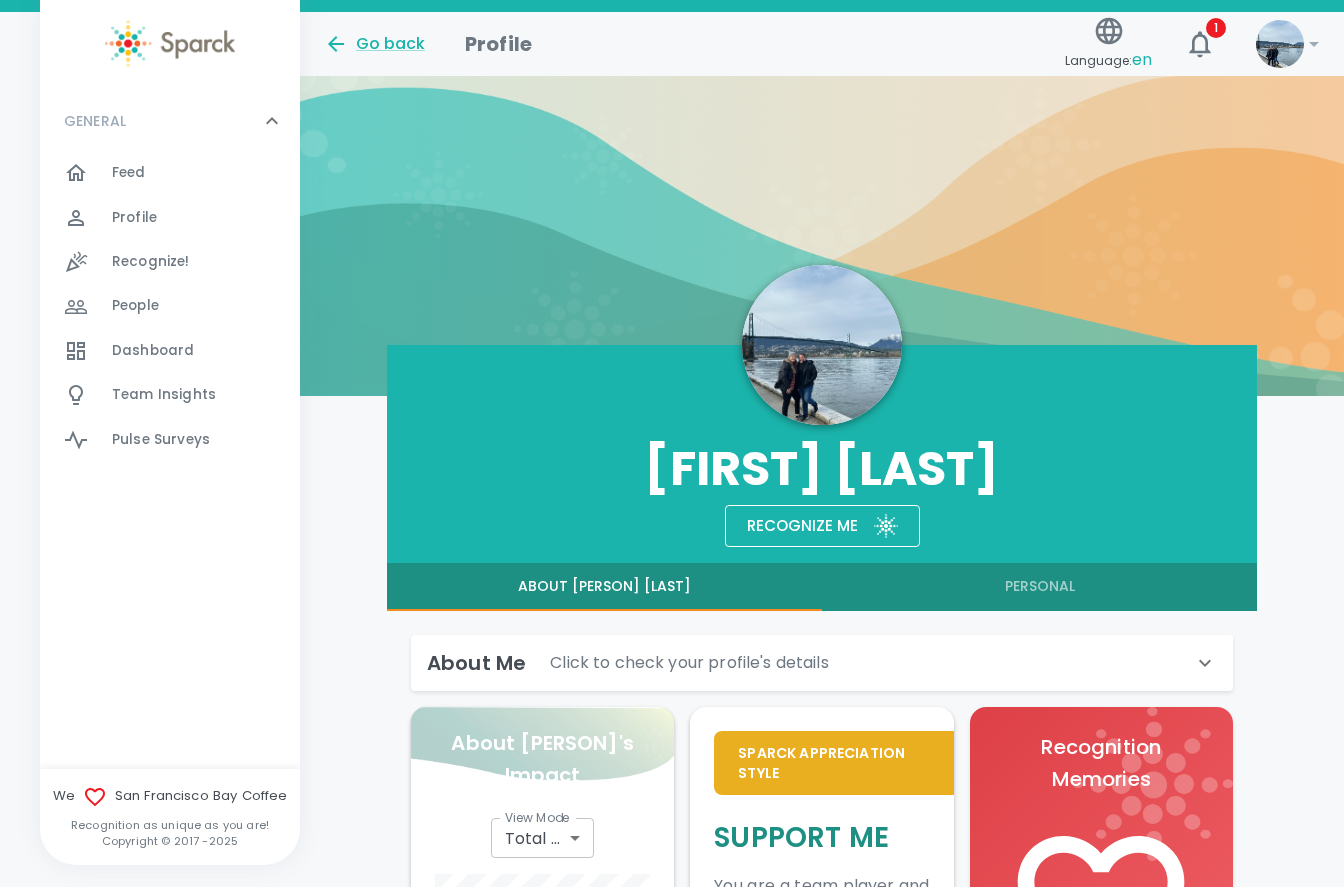 click on "Dashboard" at bounding box center [153, 351] 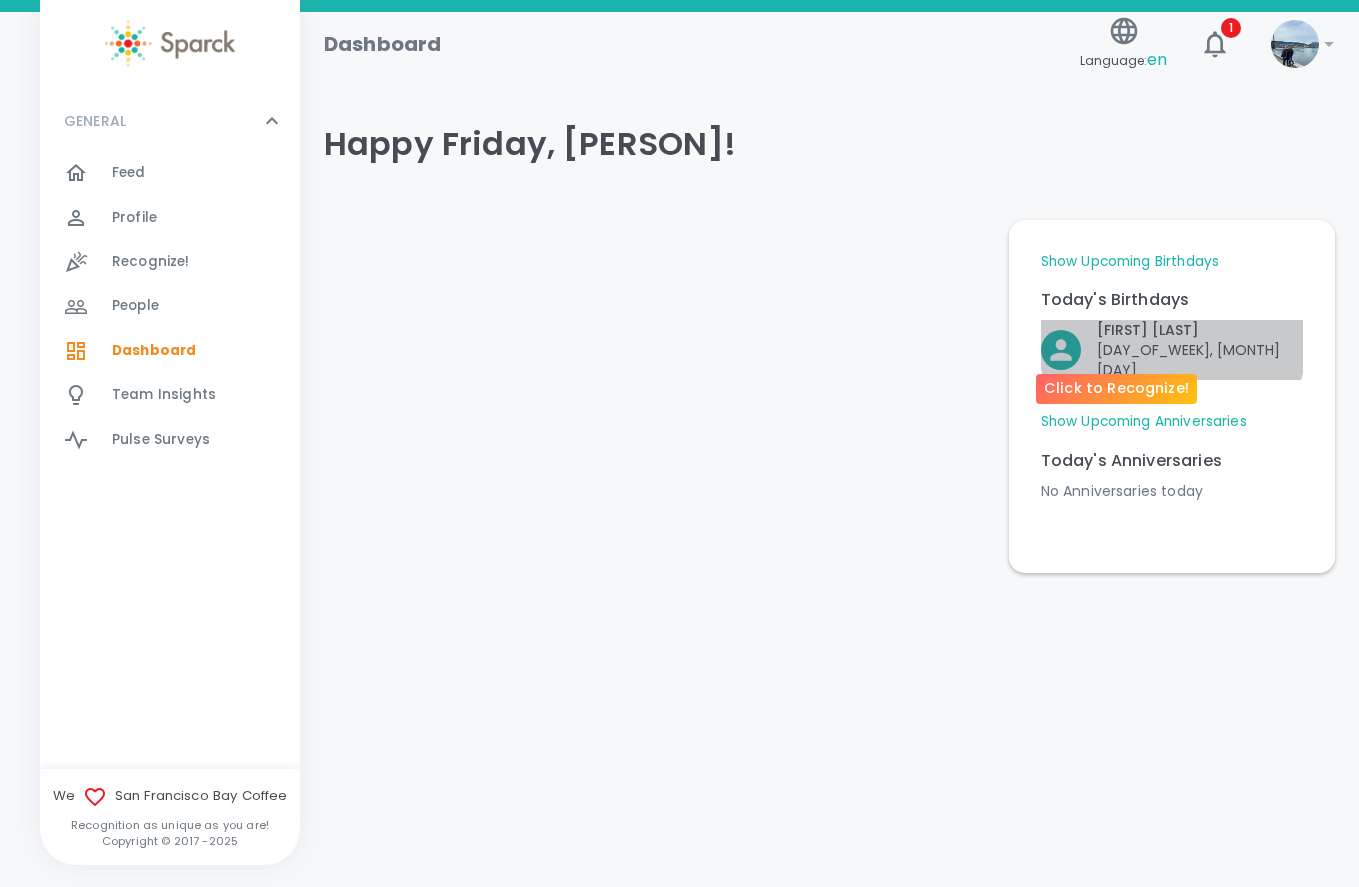 click on "[DAY_OF_WEEK], [MONTH] [DAY]" at bounding box center (1200, 360) 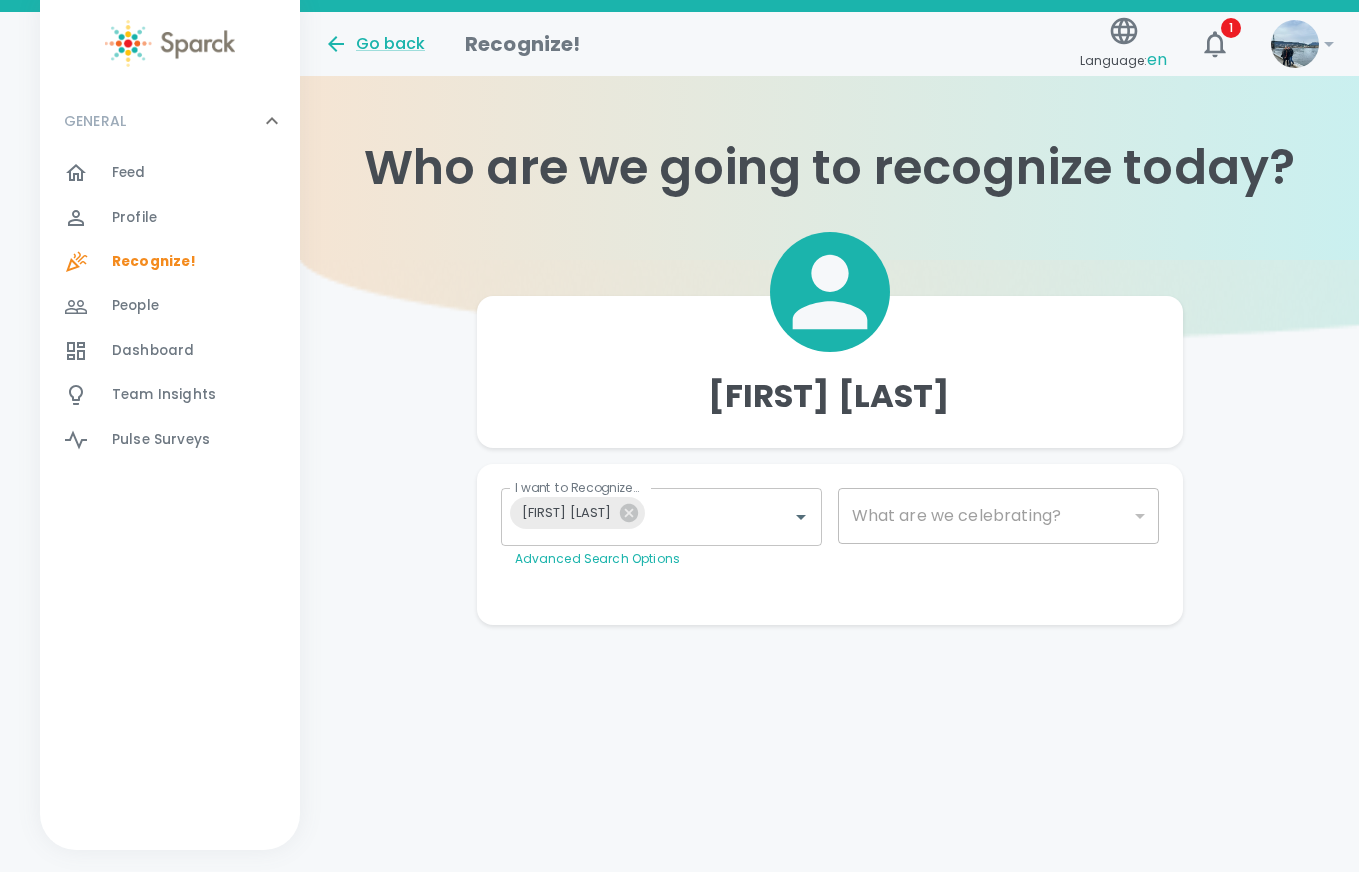 type on "2072" 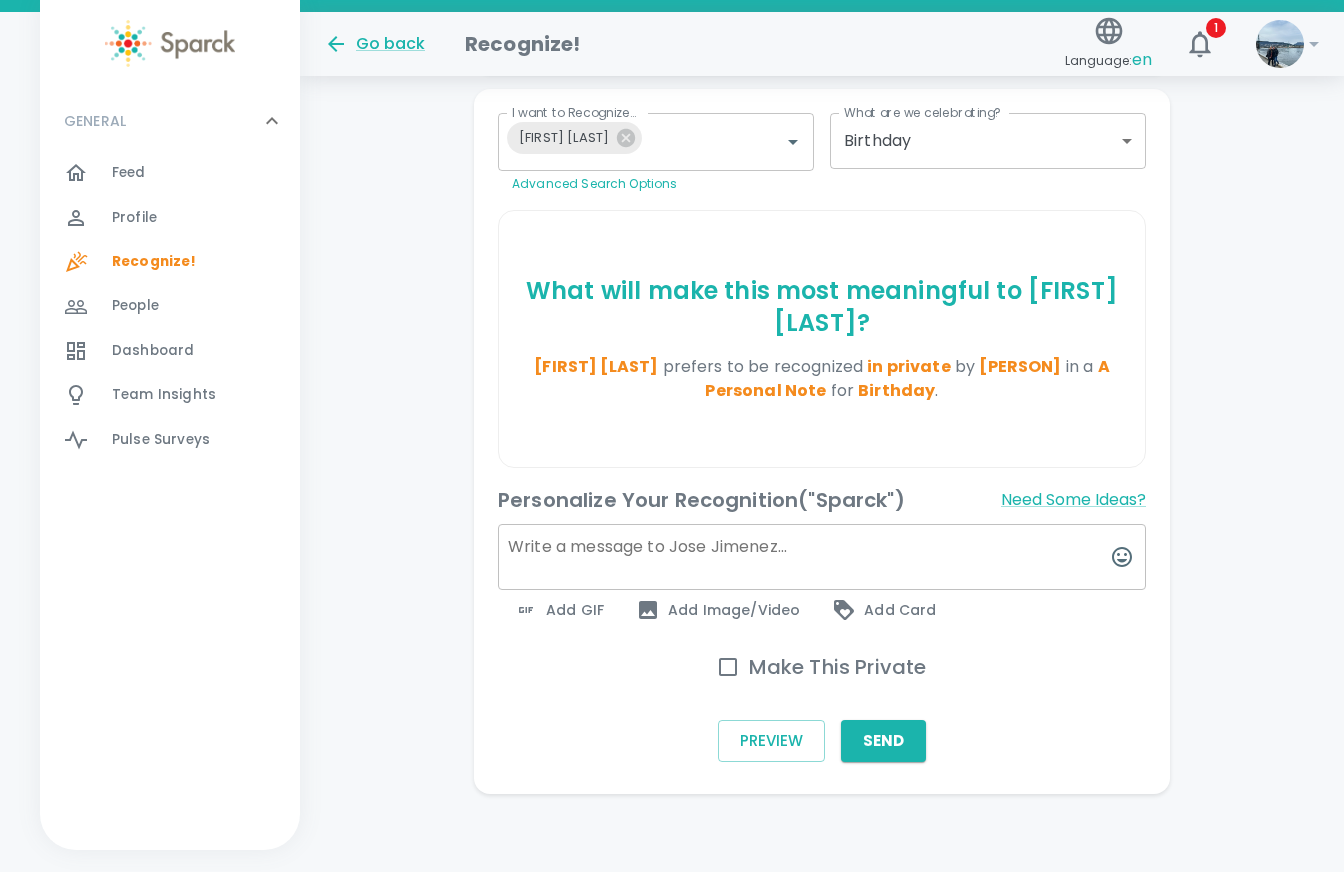 scroll, scrollTop: 377, scrollLeft: 0, axis: vertical 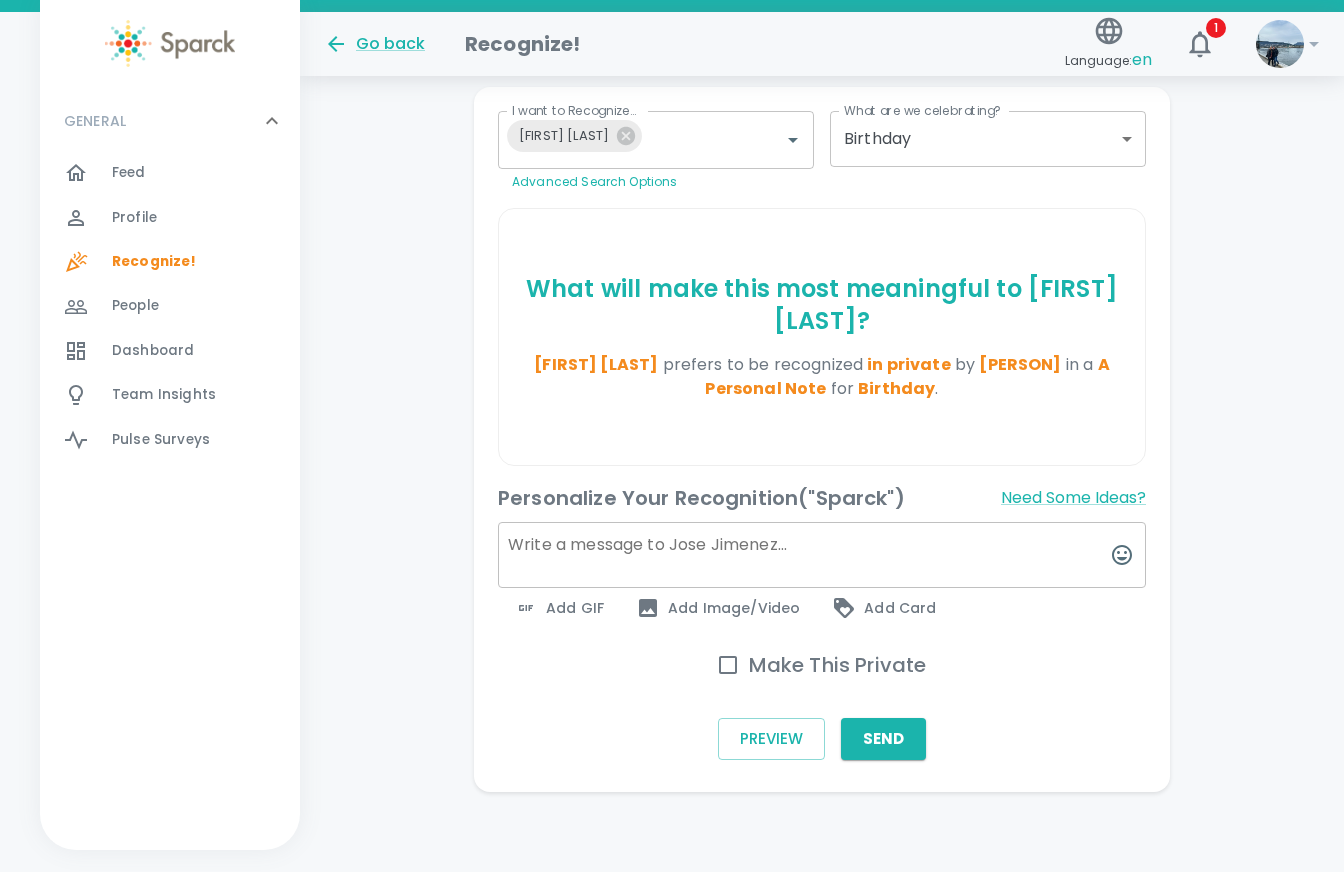 click on "Make This Private" at bounding box center [728, 665] 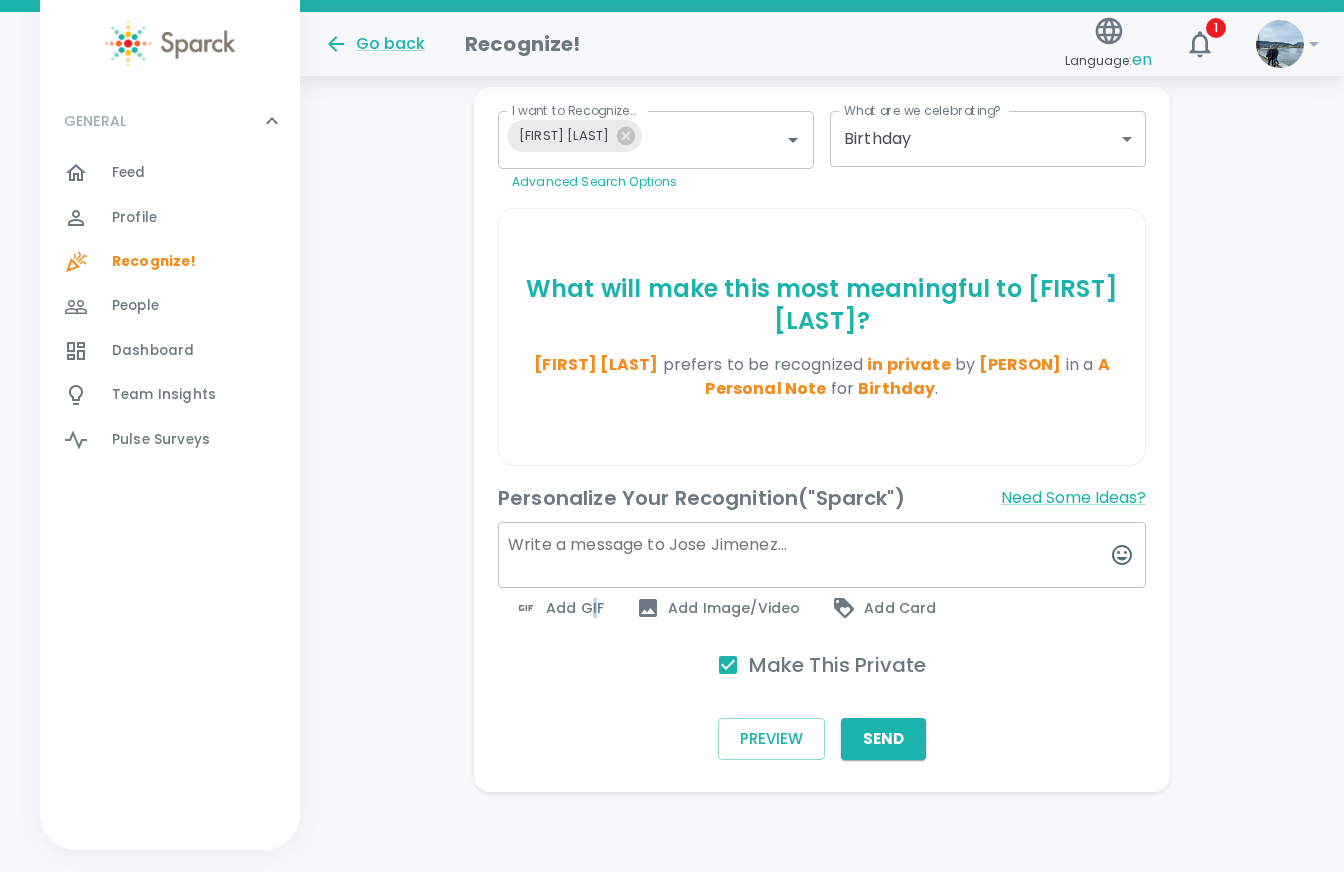 click on "Add GIF" at bounding box center (559, 608) 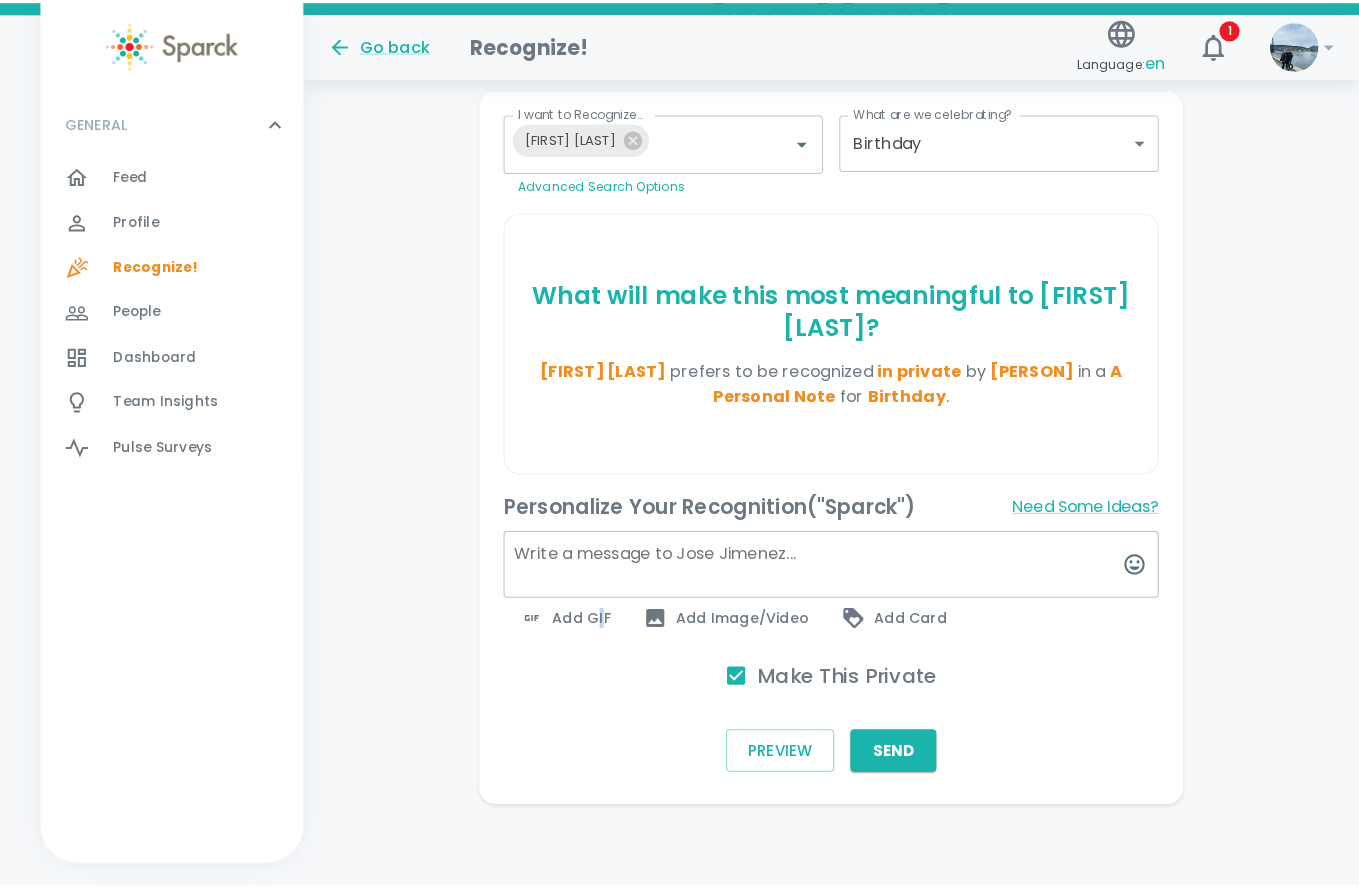 scroll, scrollTop: 362, scrollLeft: 0, axis: vertical 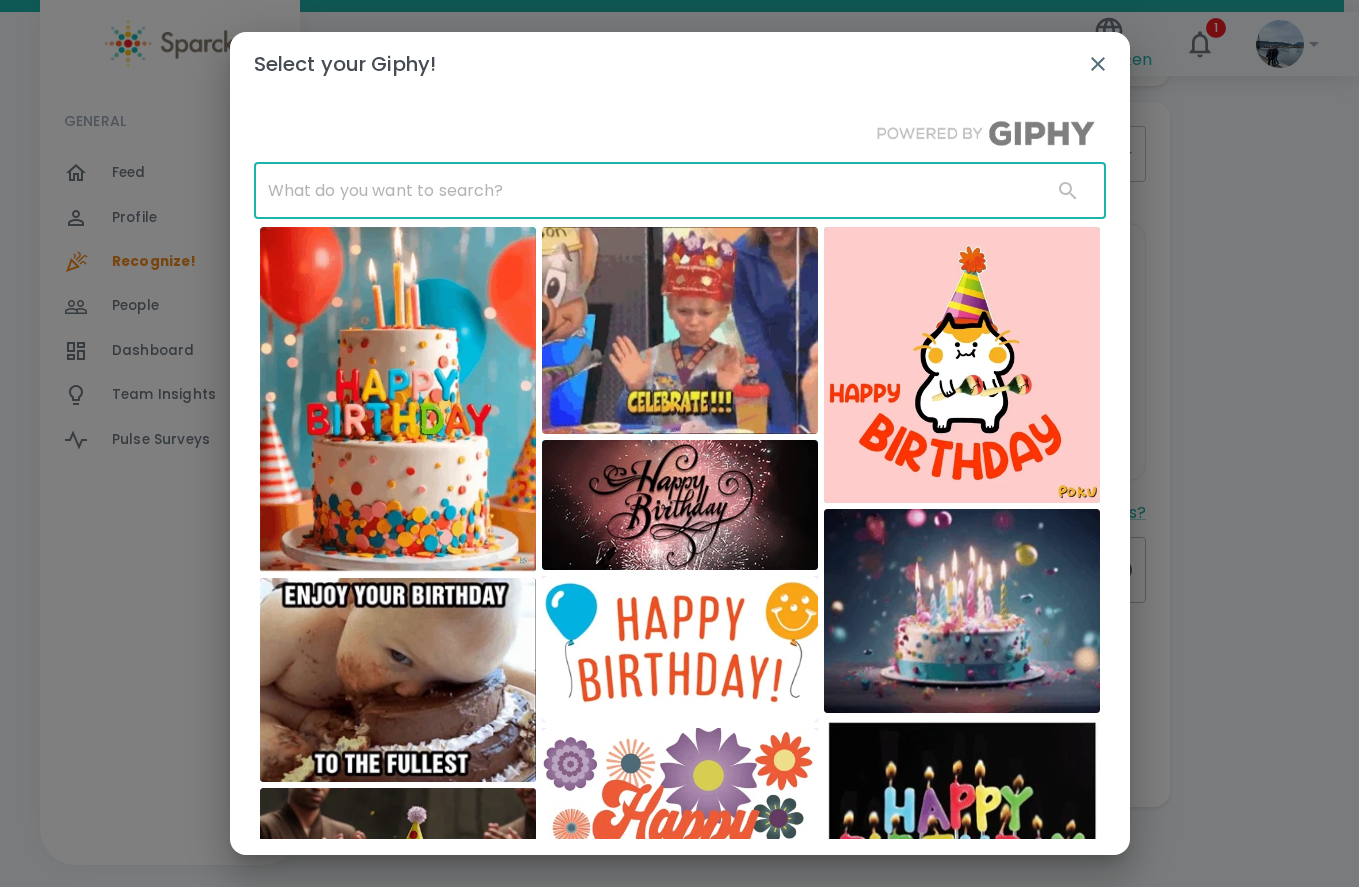 click at bounding box center (645, 191) 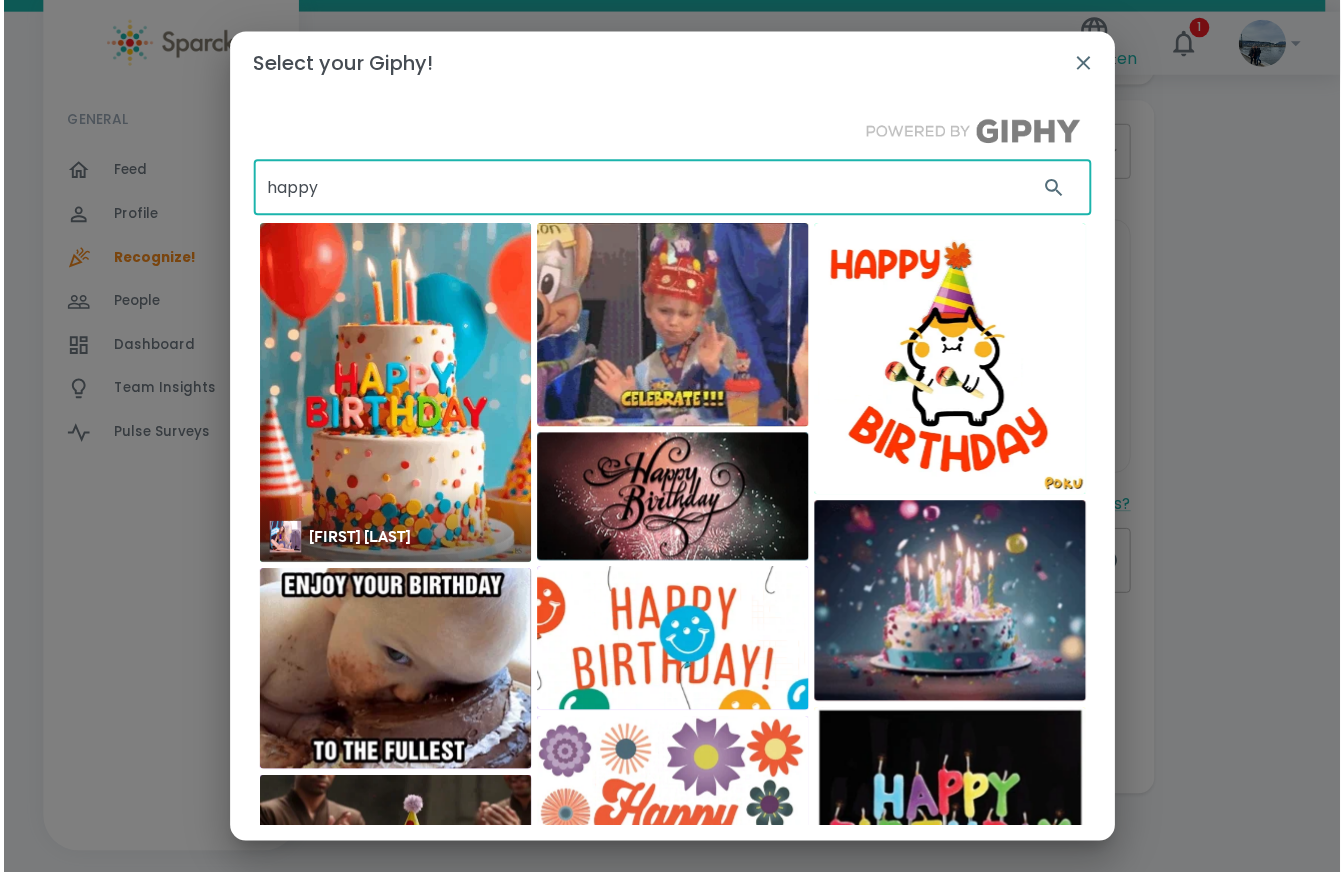 scroll, scrollTop: 0, scrollLeft: 0, axis: both 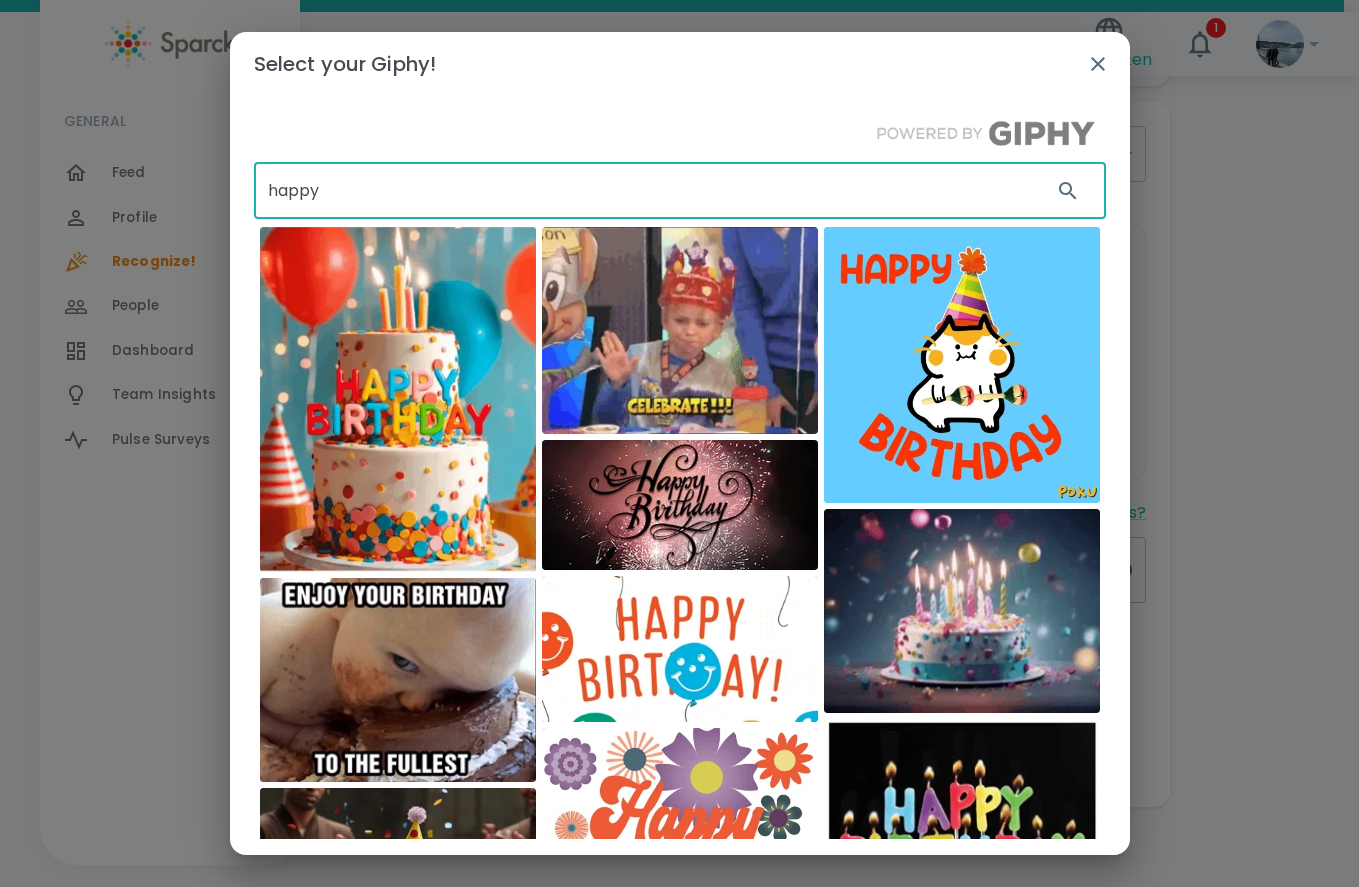 type on "happy" 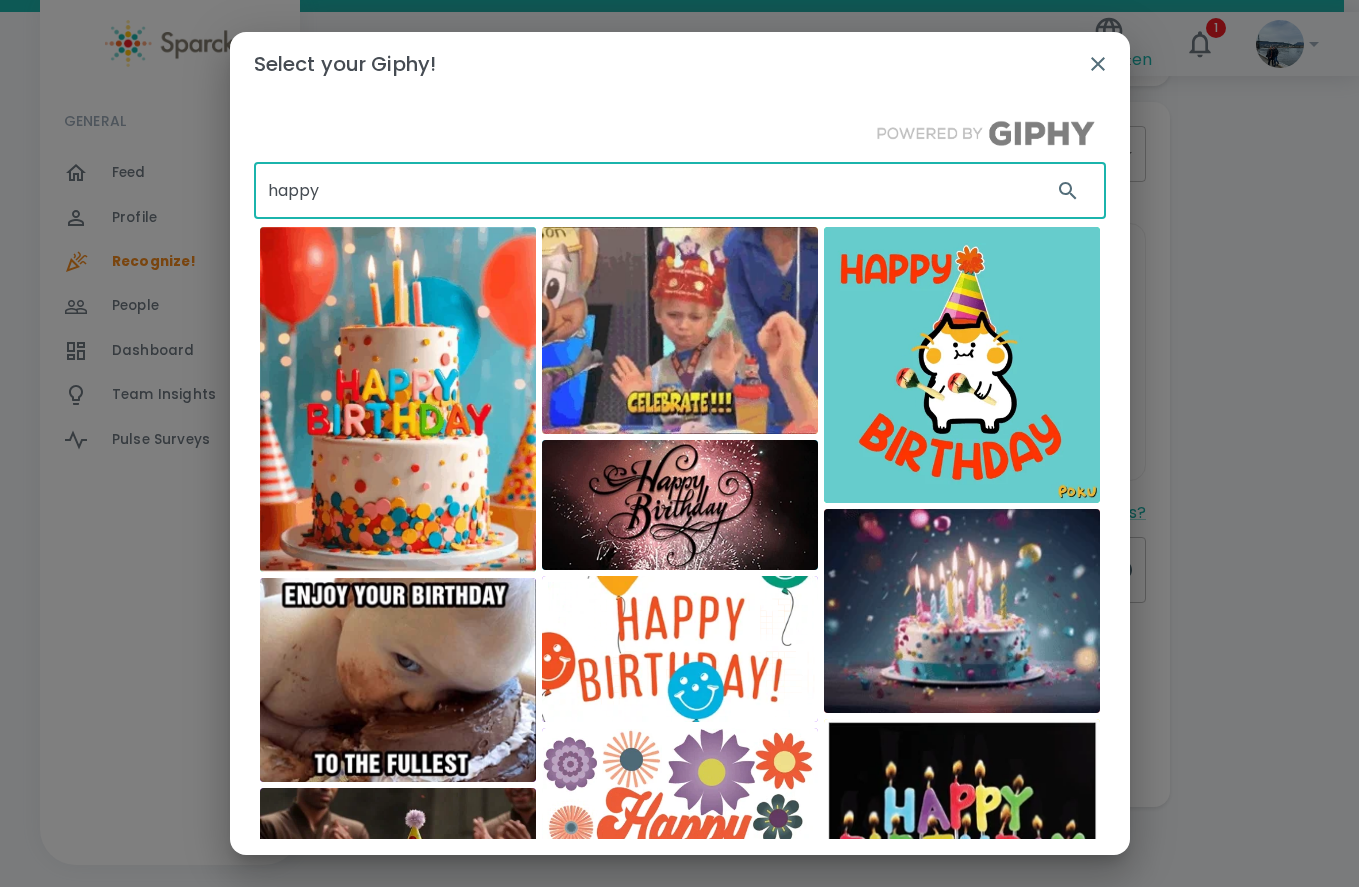 click at bounding box center (680, 505) 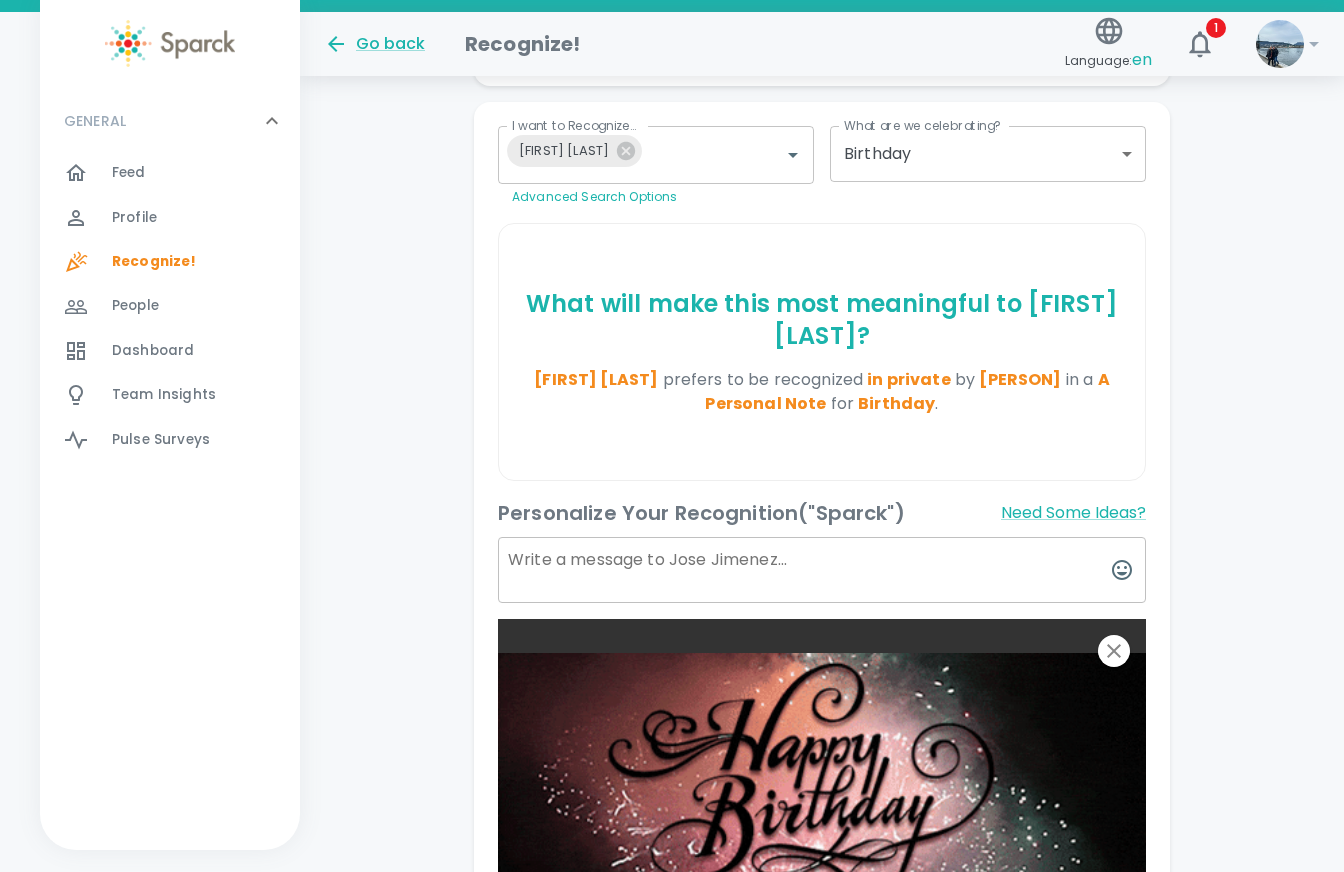 click at bounding box center [822, 570] 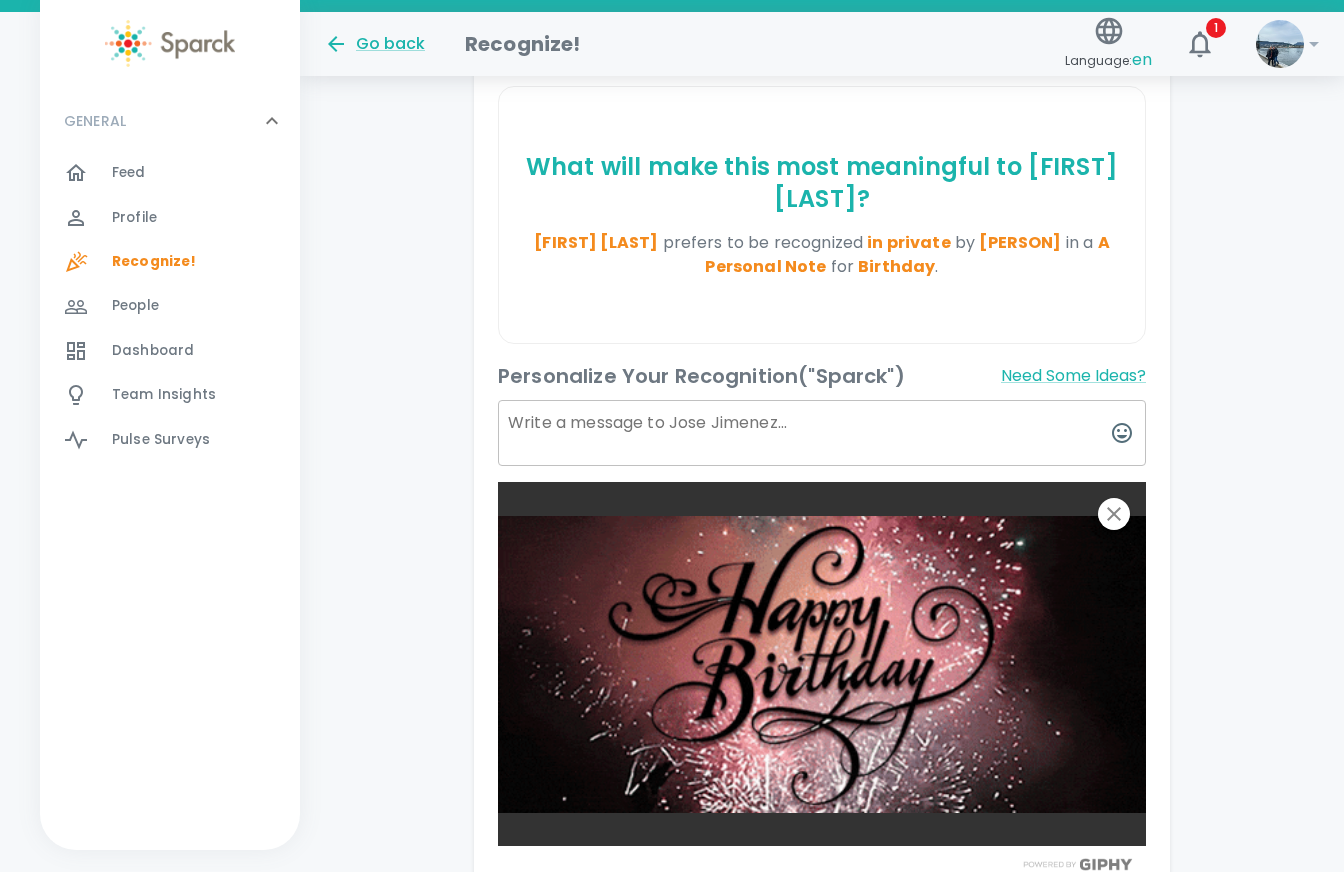 scroll, scrollTop: 562, scrollLeft: 0, axis: vertical 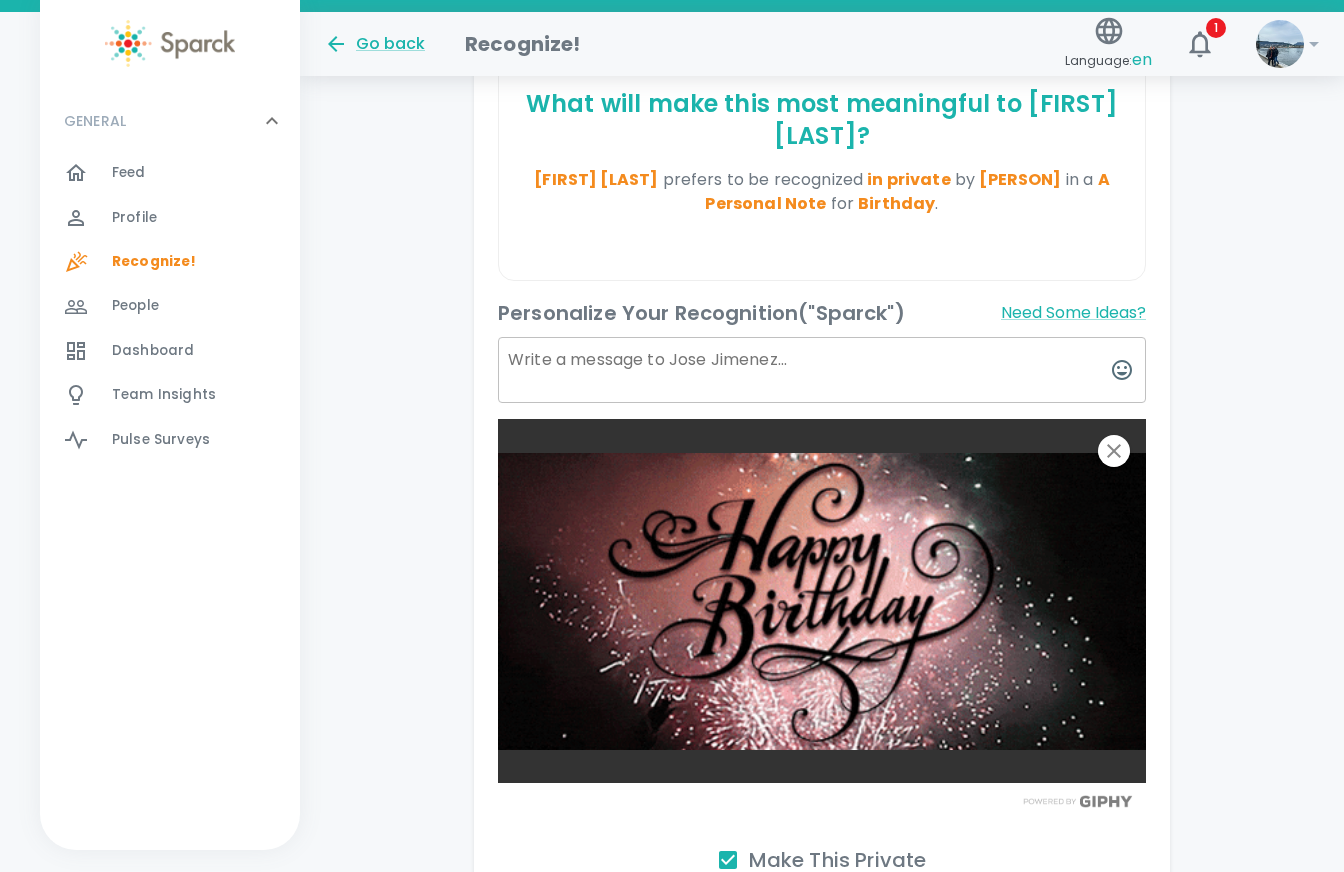 click at bounding box center (822, 370) 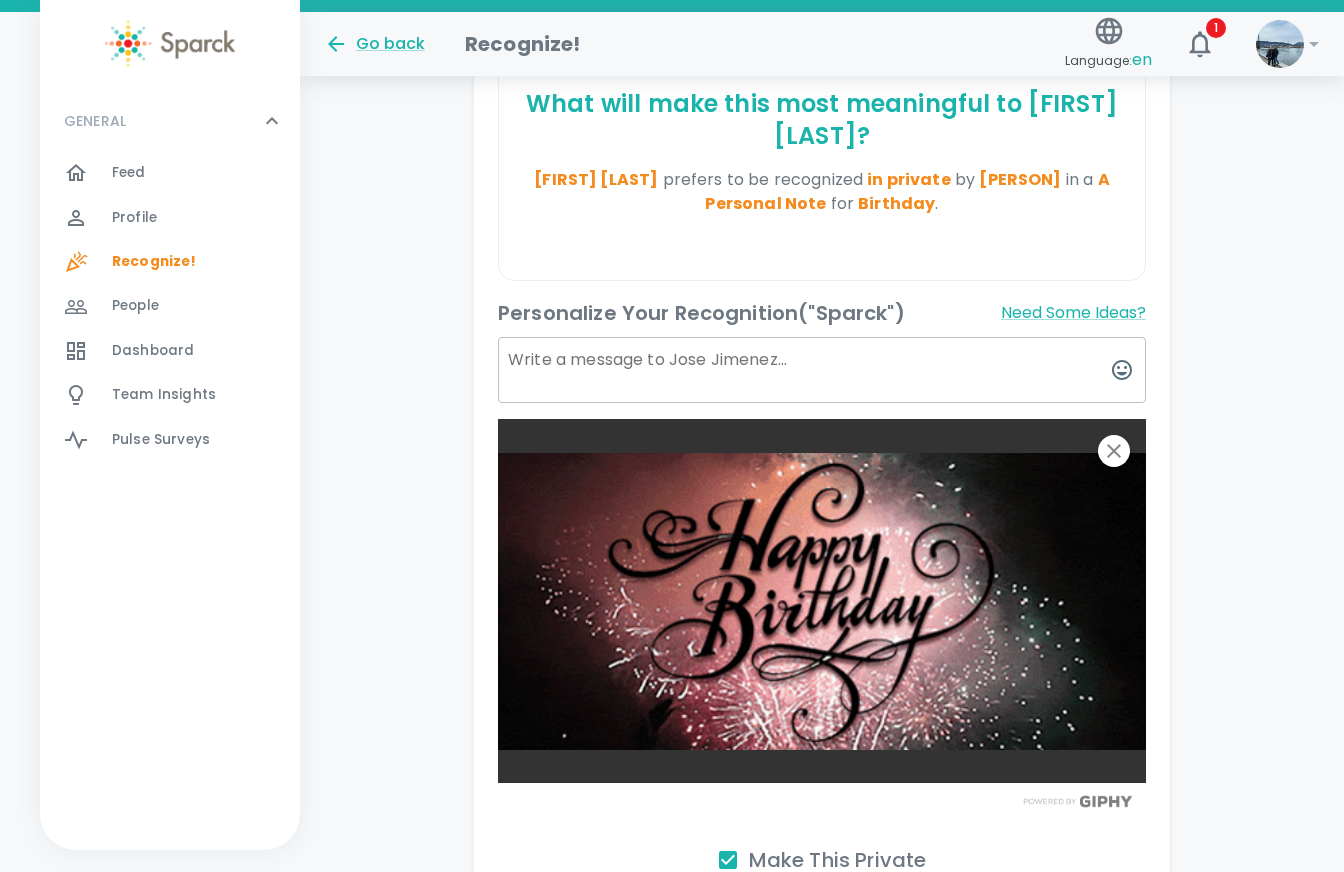 click at bounding box center [822, 370] 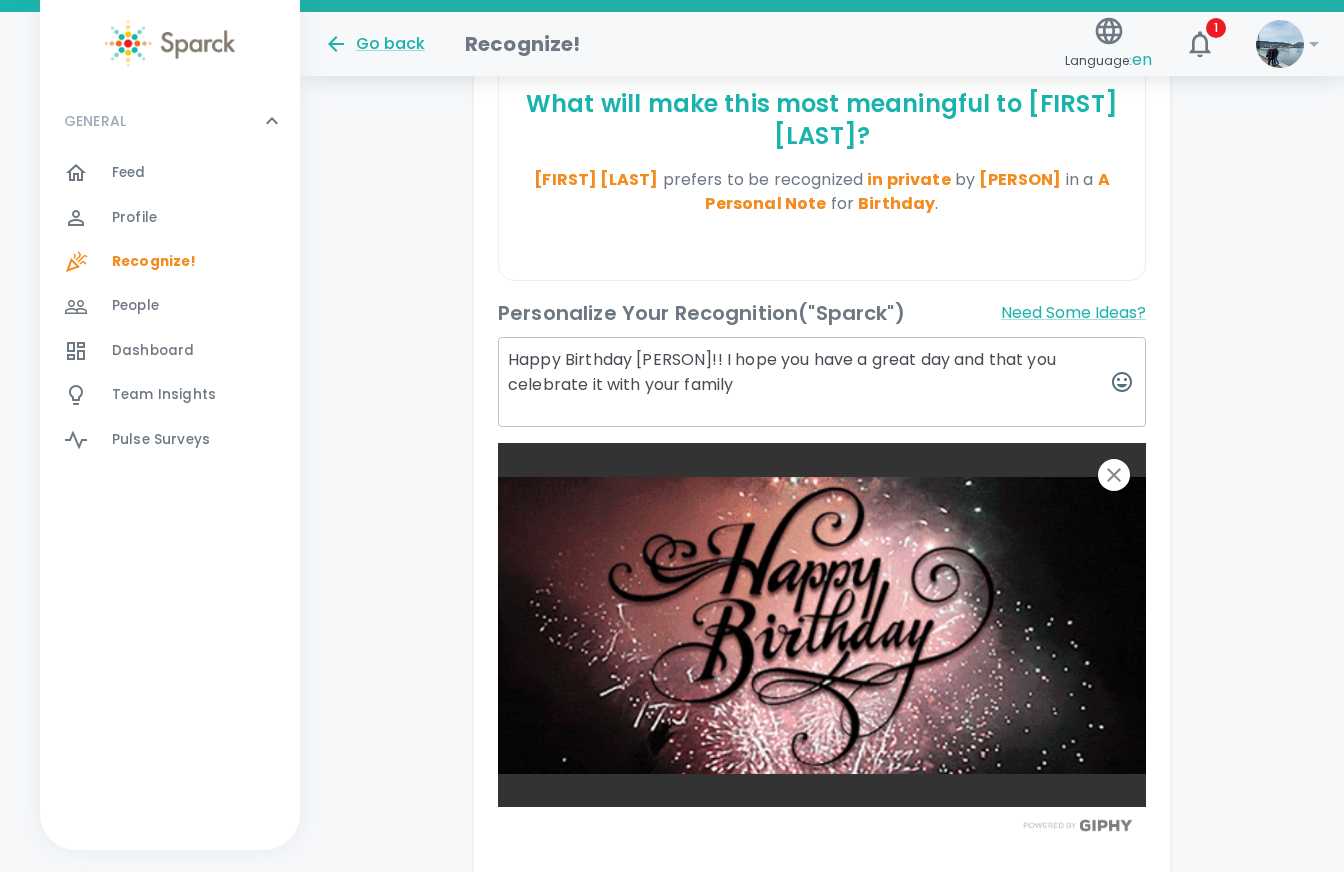 click on "Happy Birthday [PERSON]!! I hope you have a great day and that you celebrate it with your family" at bounding box center [822, 382] 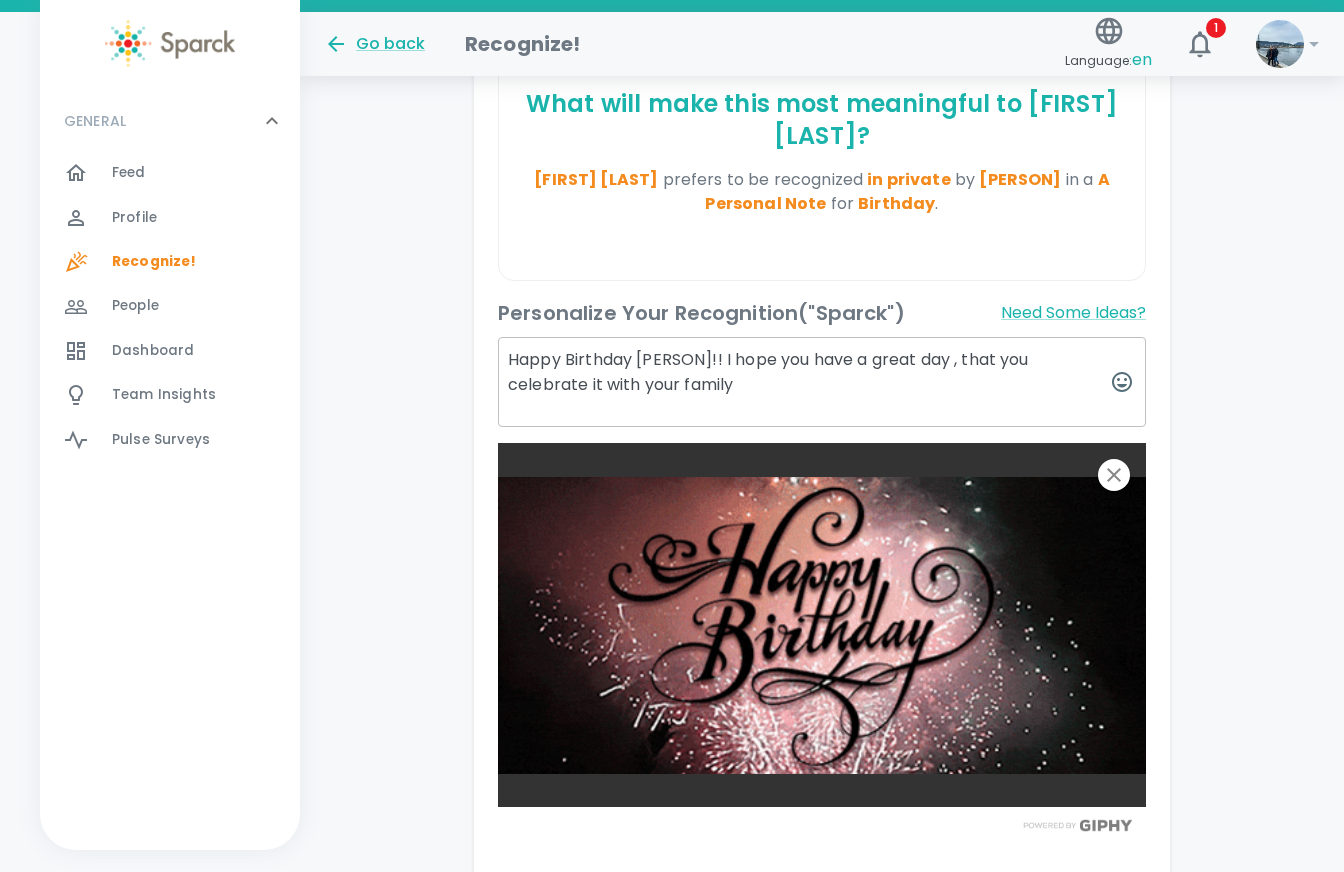 click on "Happy Birthday [PERSON]!! I hope you have a great day , that you celebrate it with your family" at bounding box center (822, 382) 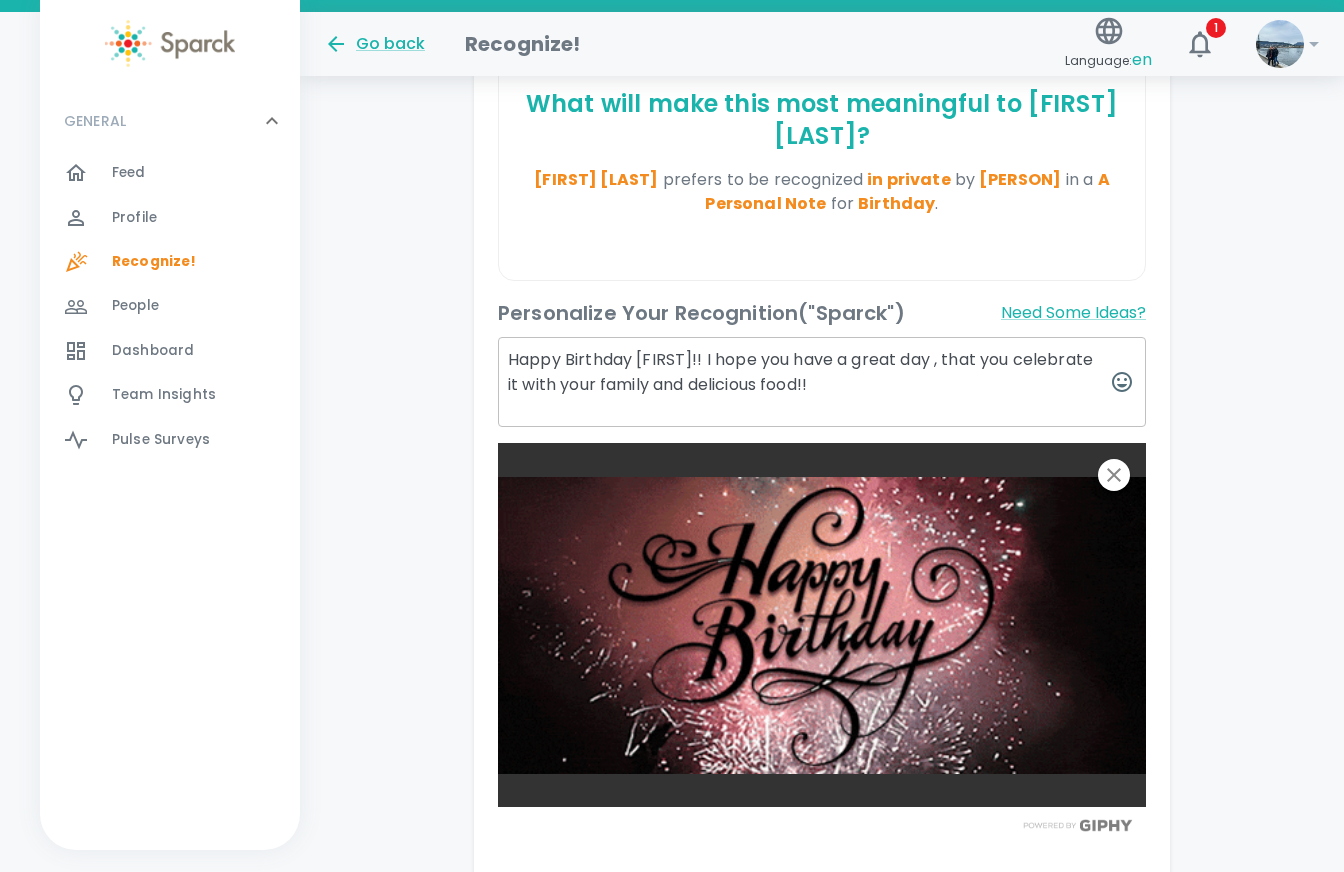 click on "Happy Birthday [FIRST]!! I hope you have a great day , that you celebrate it with your family and delicious food!!" at bounding box center [822, 382] 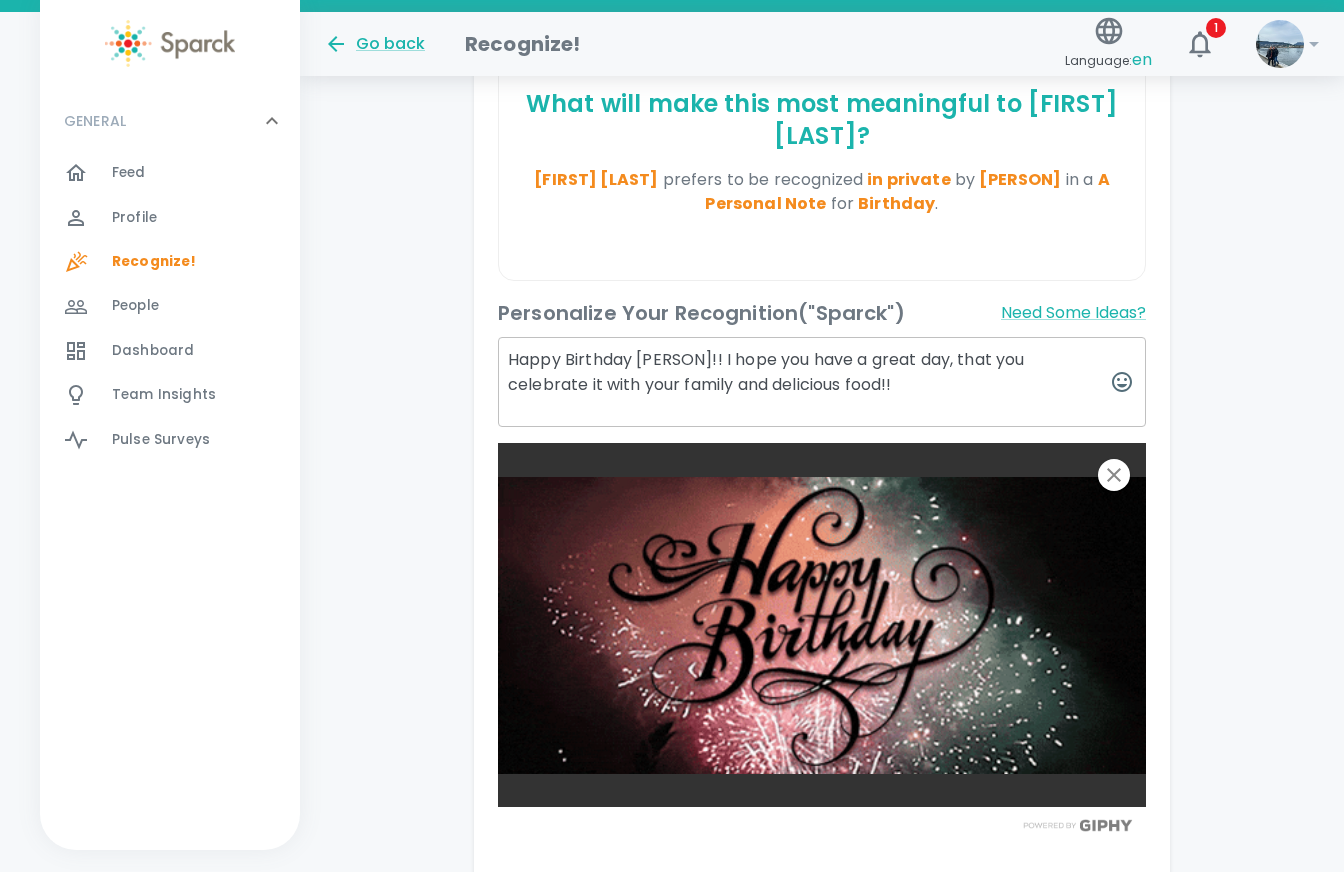 click on "Happy Birthday [PERSON]!! I hope you have a great day, that you celebrate it with your family and delicious food!!" at bounding box center [822, 382] 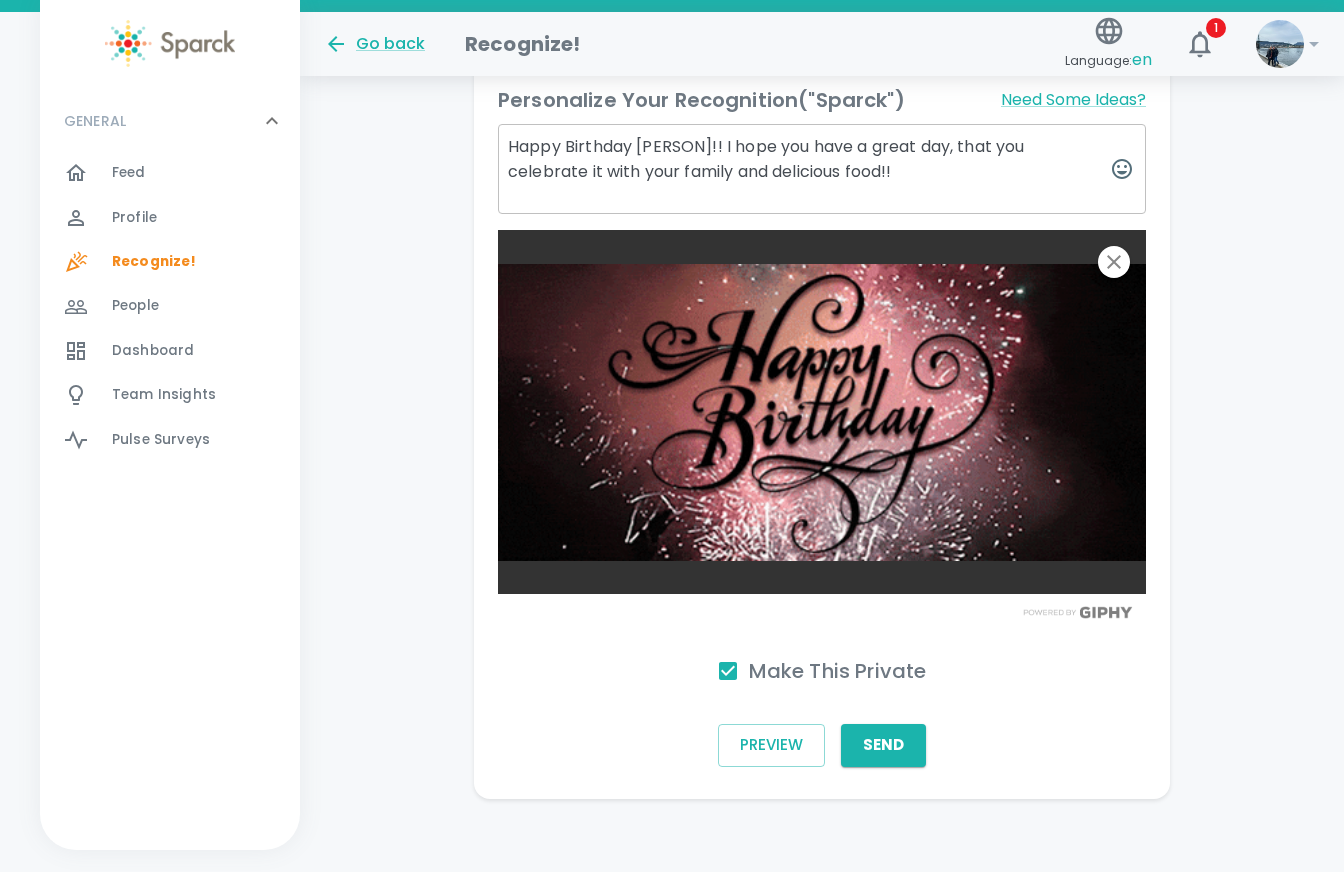 scroll, scrollTop: 782, scrollLeft: 0, axis: vertical 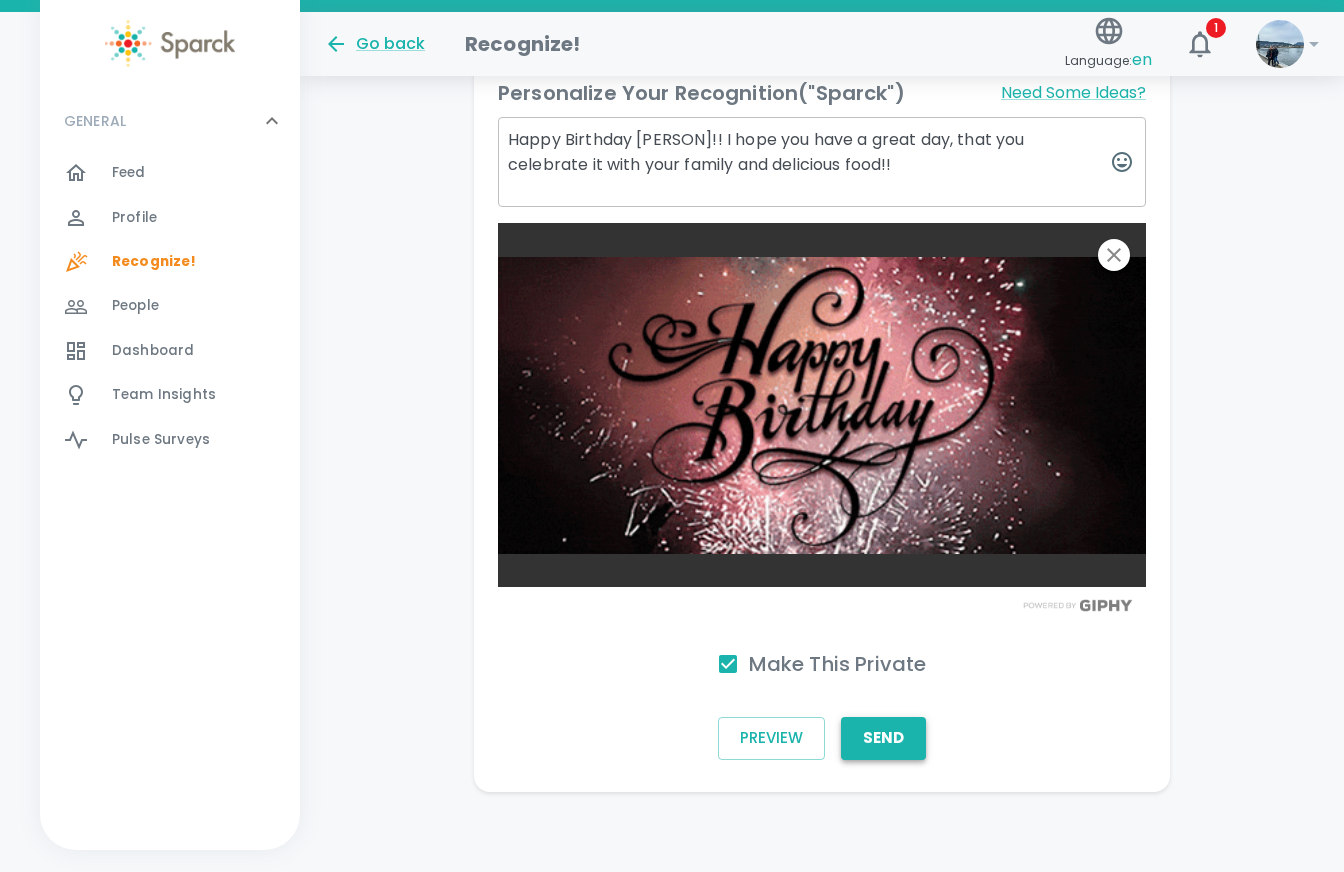 type on "Happy Birthday [PERSON]!! I hope you have a great day, that you celebrate it with your family and delicious food!!" 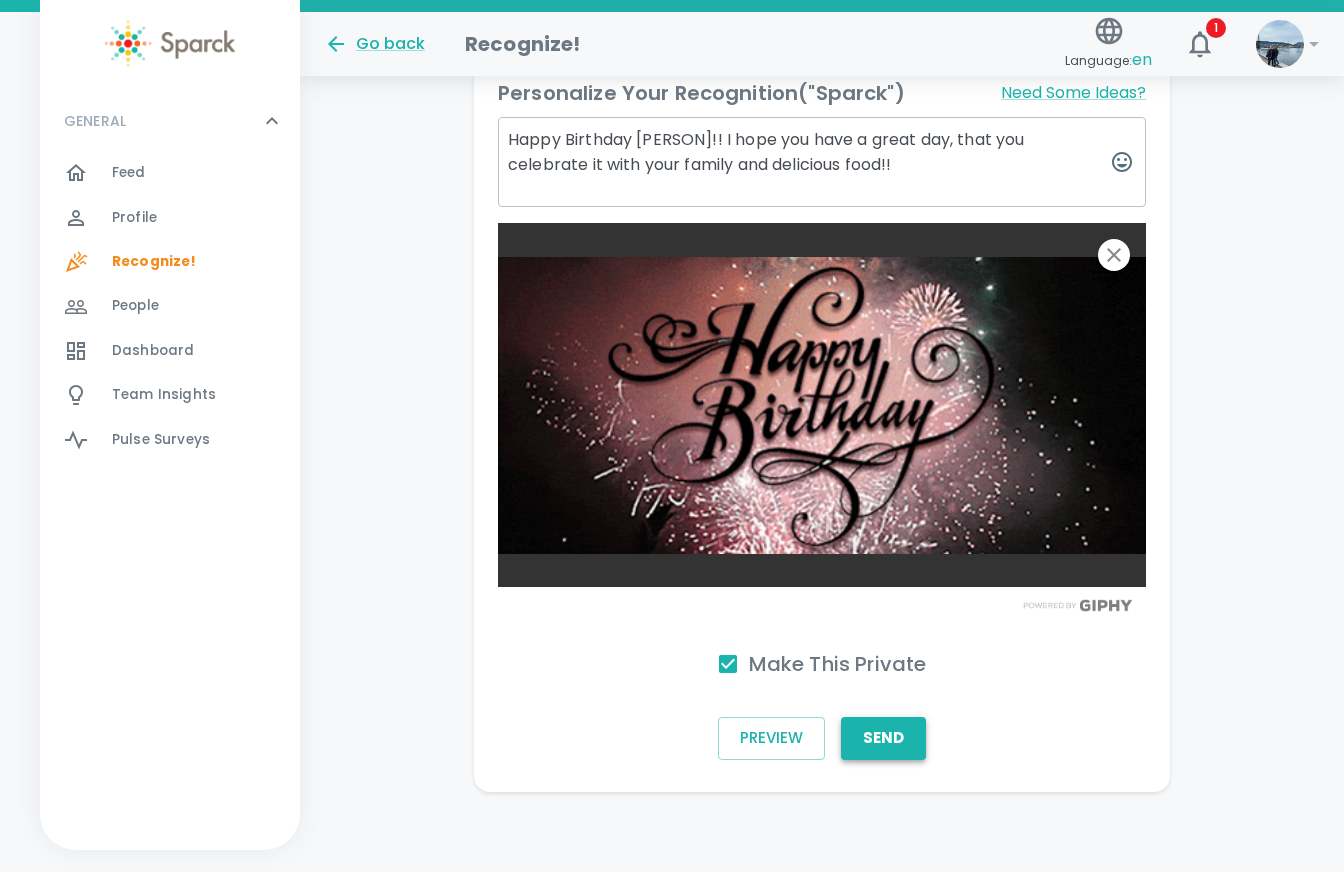 click on "Send" at bounding box center (883, 738) 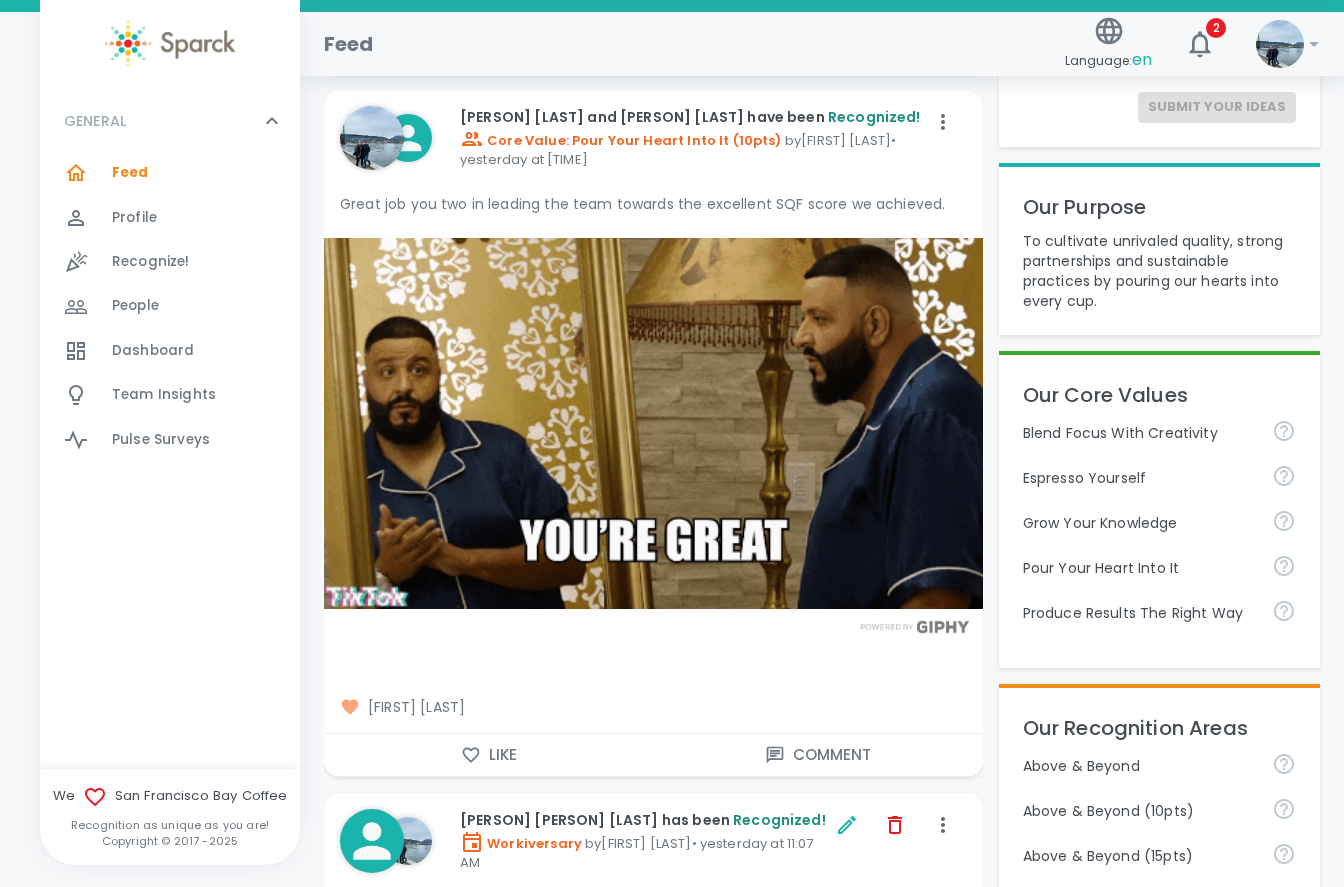scroll, scrollTop: 300, scrollLeft: 0, axis: vertical 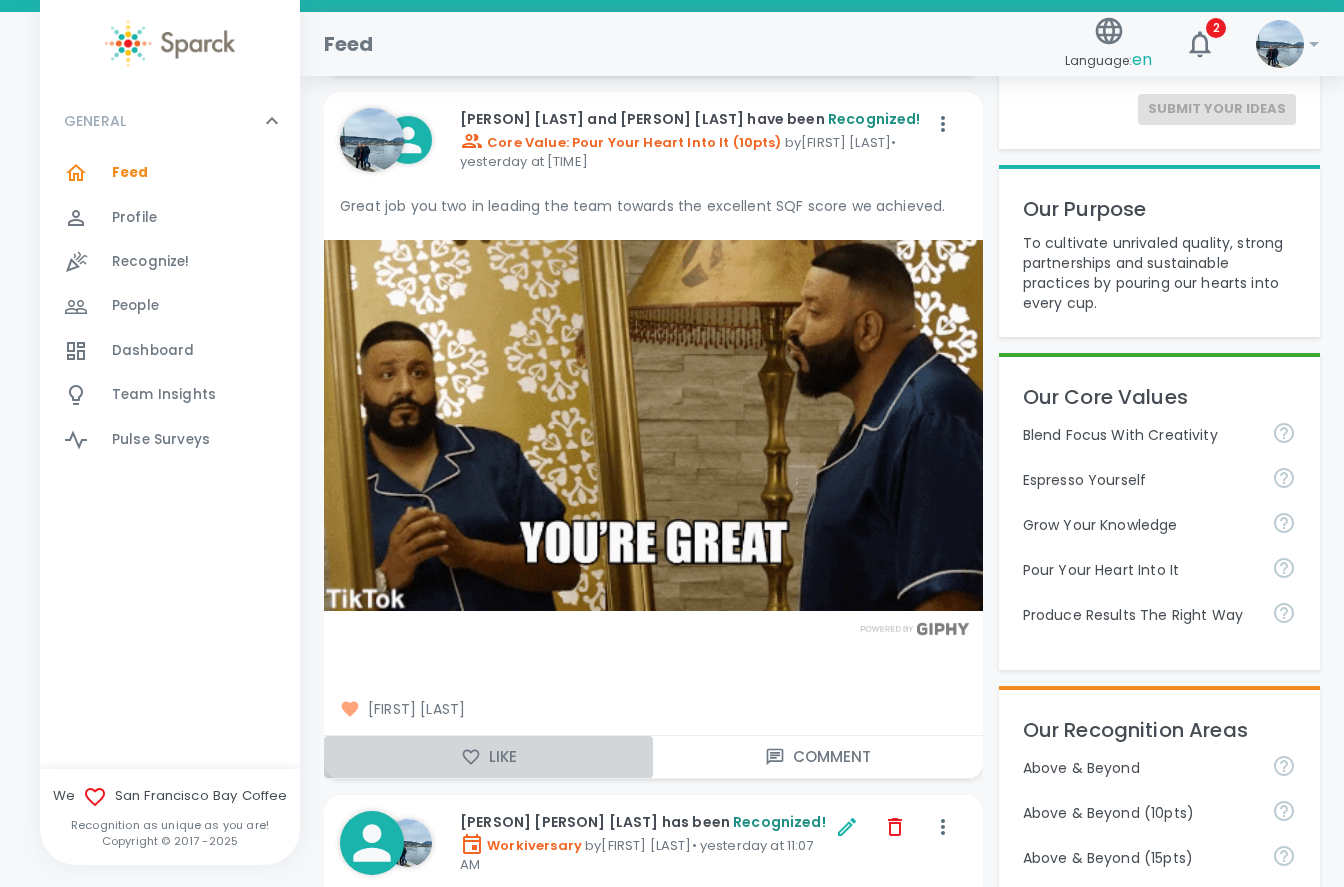click on "Like" at bounding box center (488, 757) 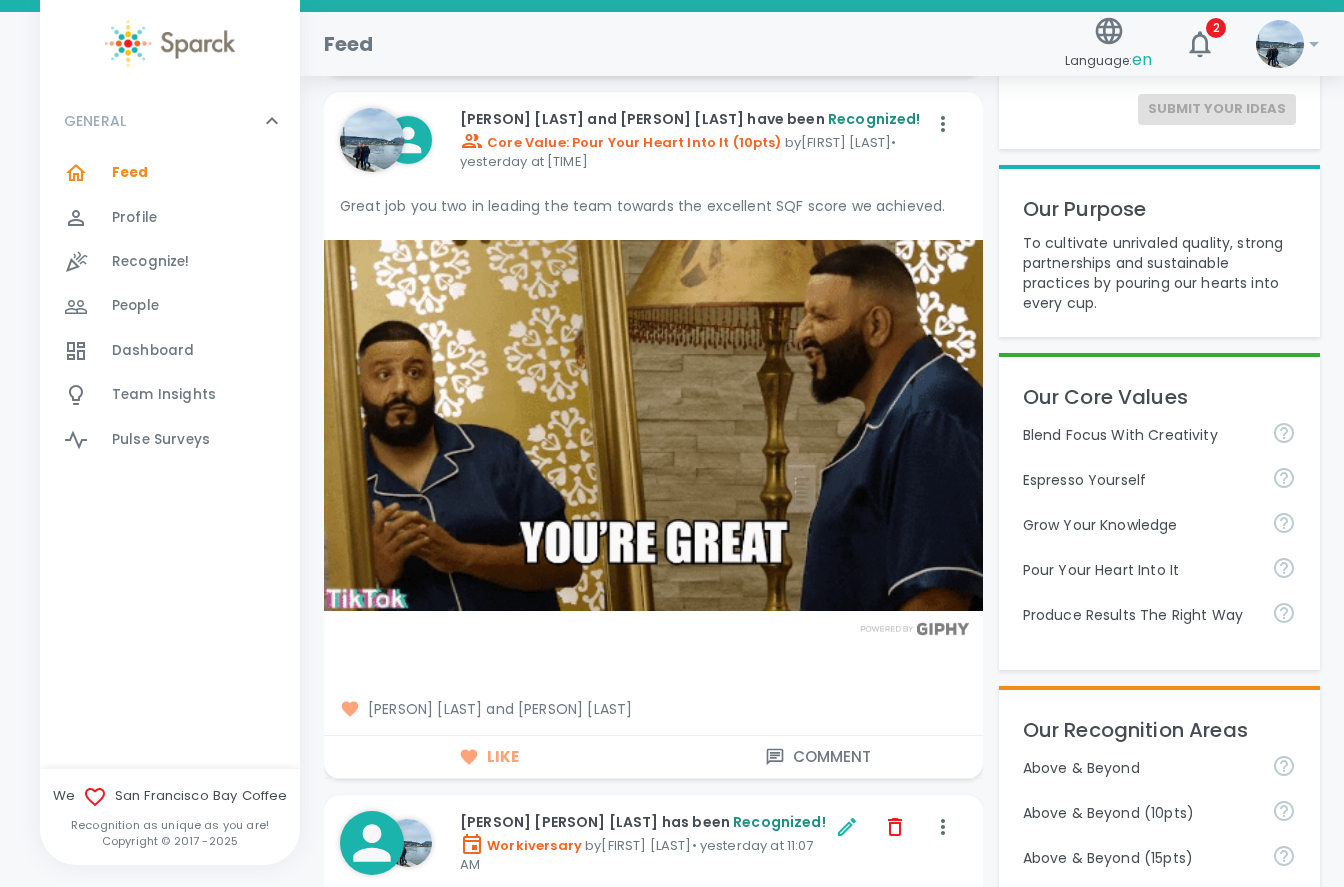 click on "Comment" at bounding box center [817, 757] 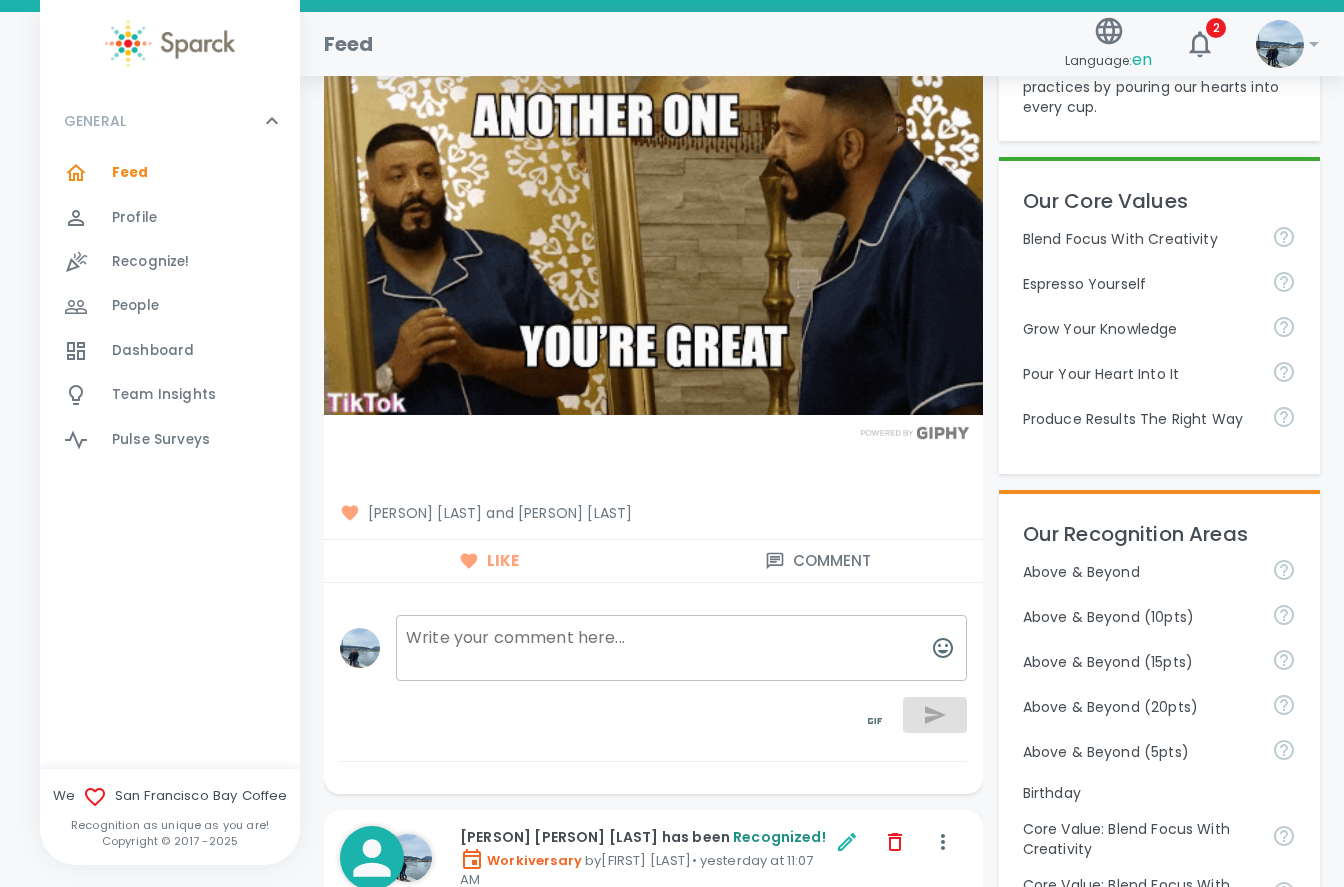 scroll, scrollTop: 500, scrollLeft: 0, axis: vertical 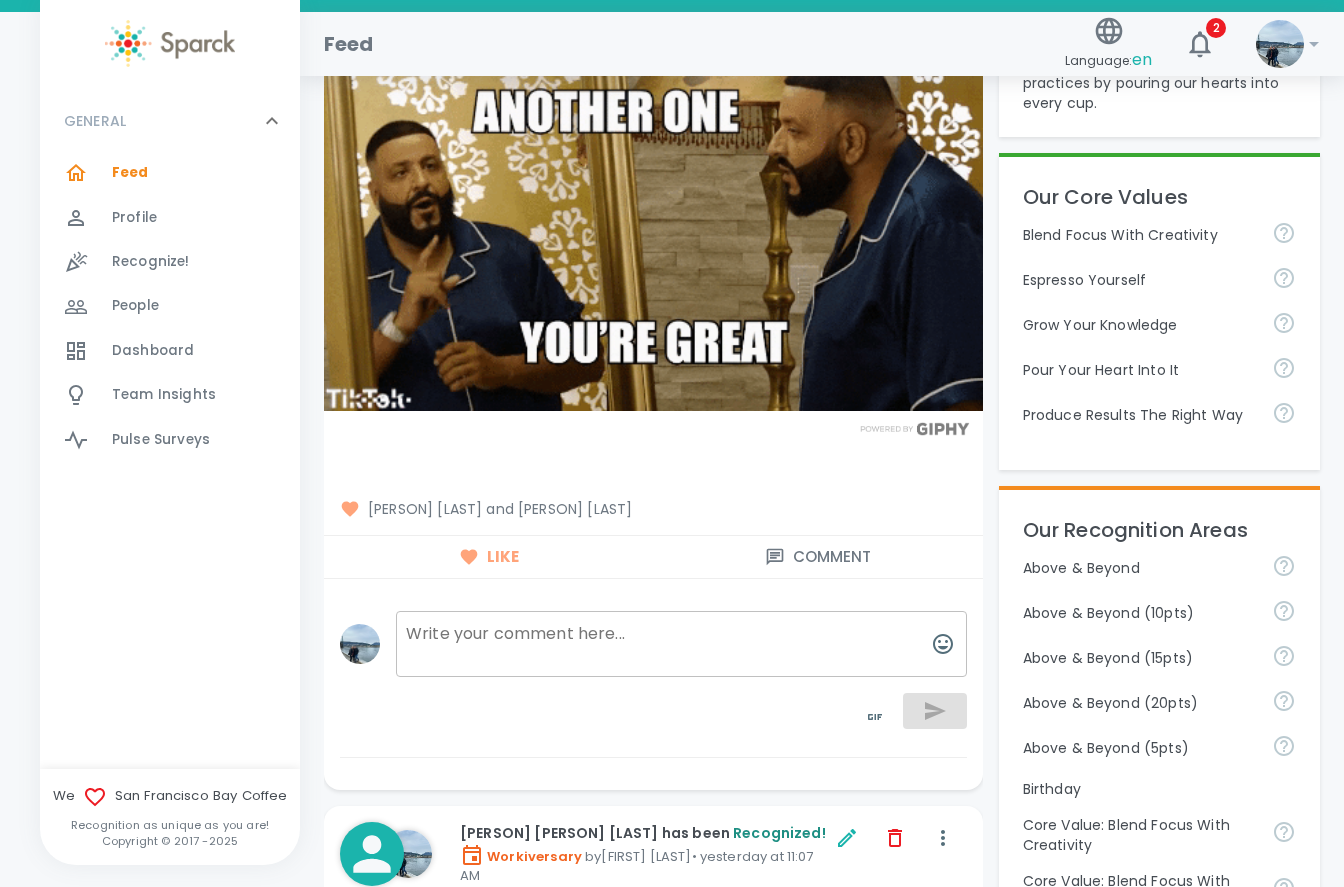 click at bounding box center [681, 644] 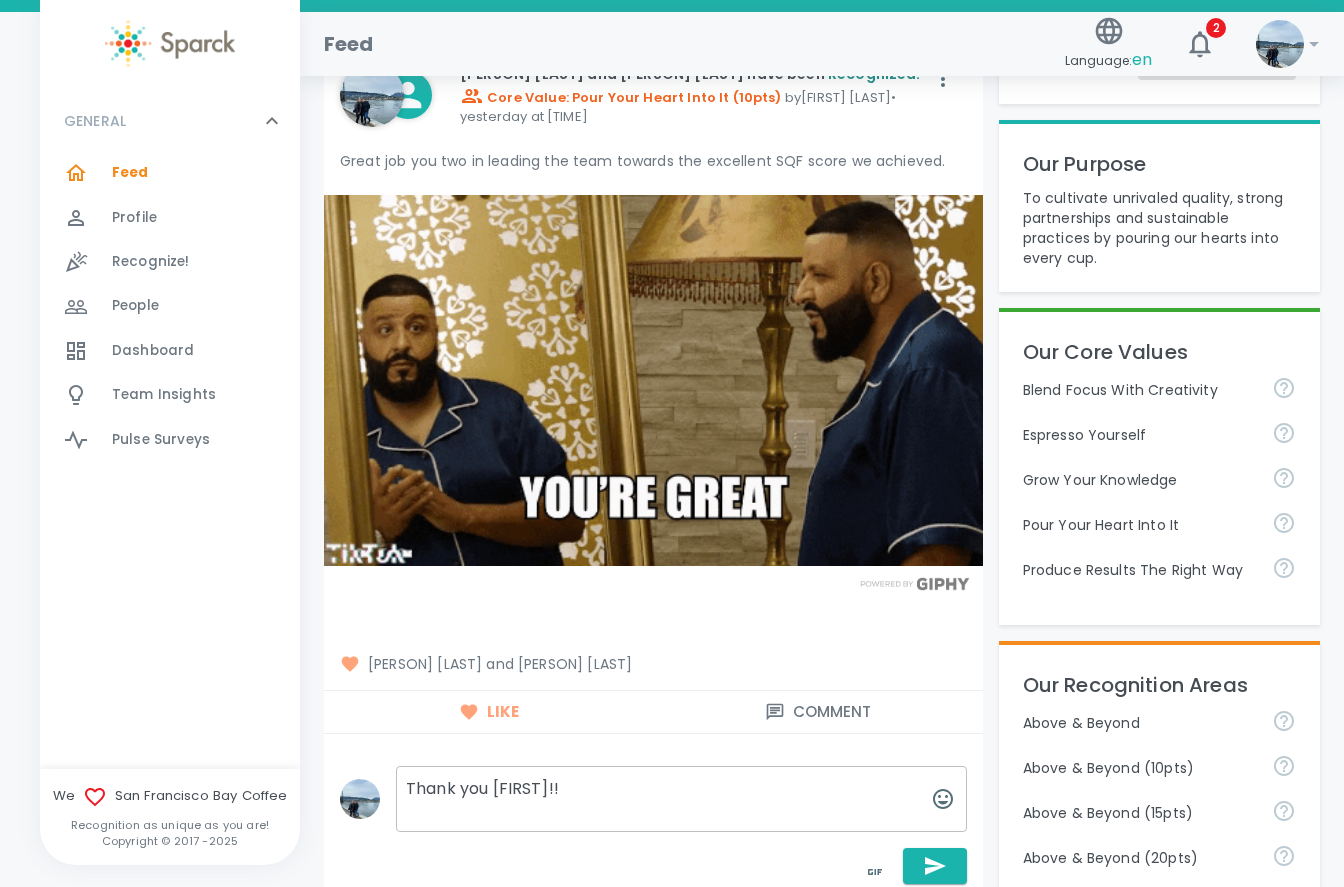 scroll, scrollTop: 400, scrollLeft: 0, axis: vertical 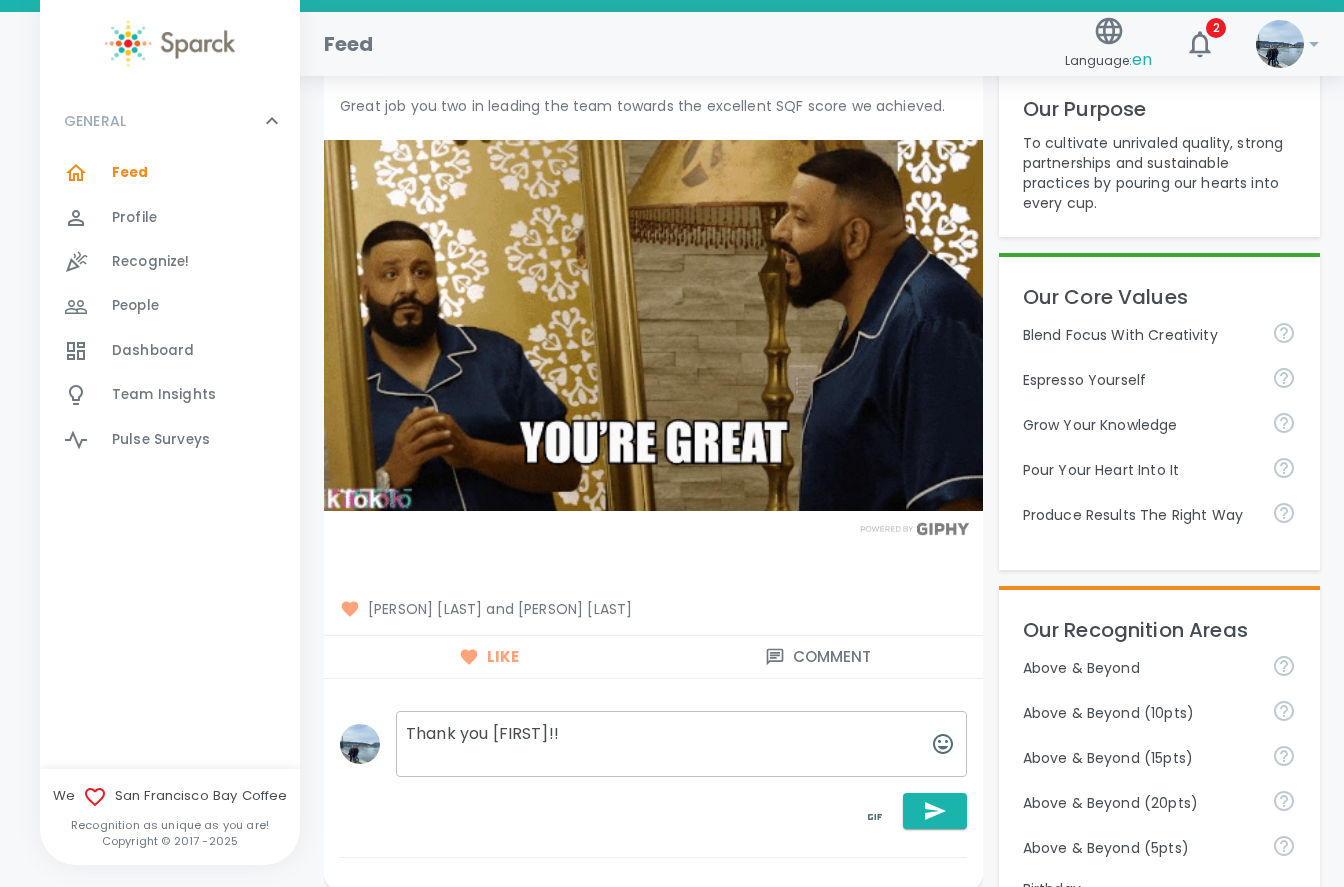 click on "Thank you [FIRST]!!" at bounding box center [681, 744] 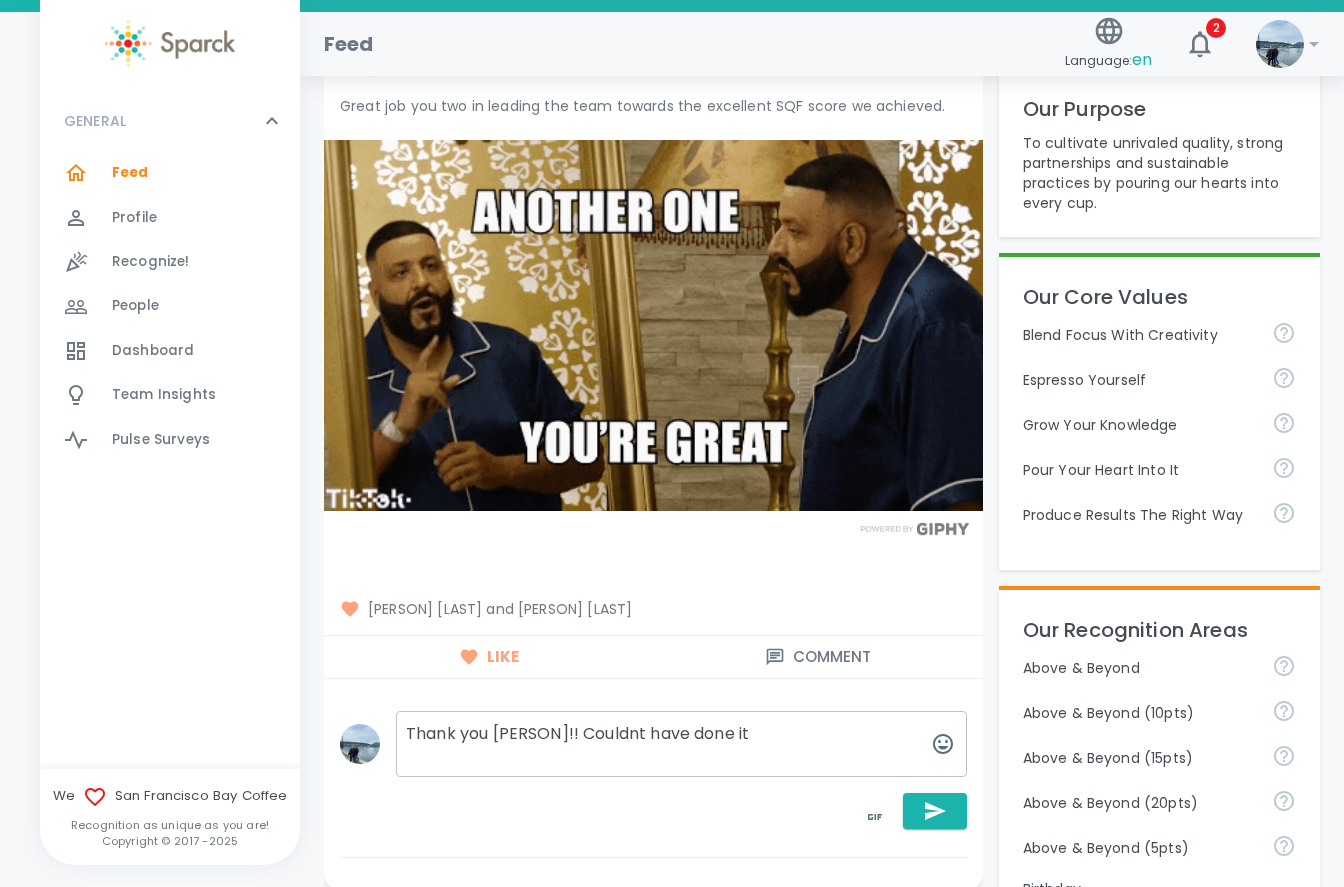 drag, startPoint x: 736, startPoint y: 750, endPoint x: 574, endPoint y: 752, distance: 162.01234 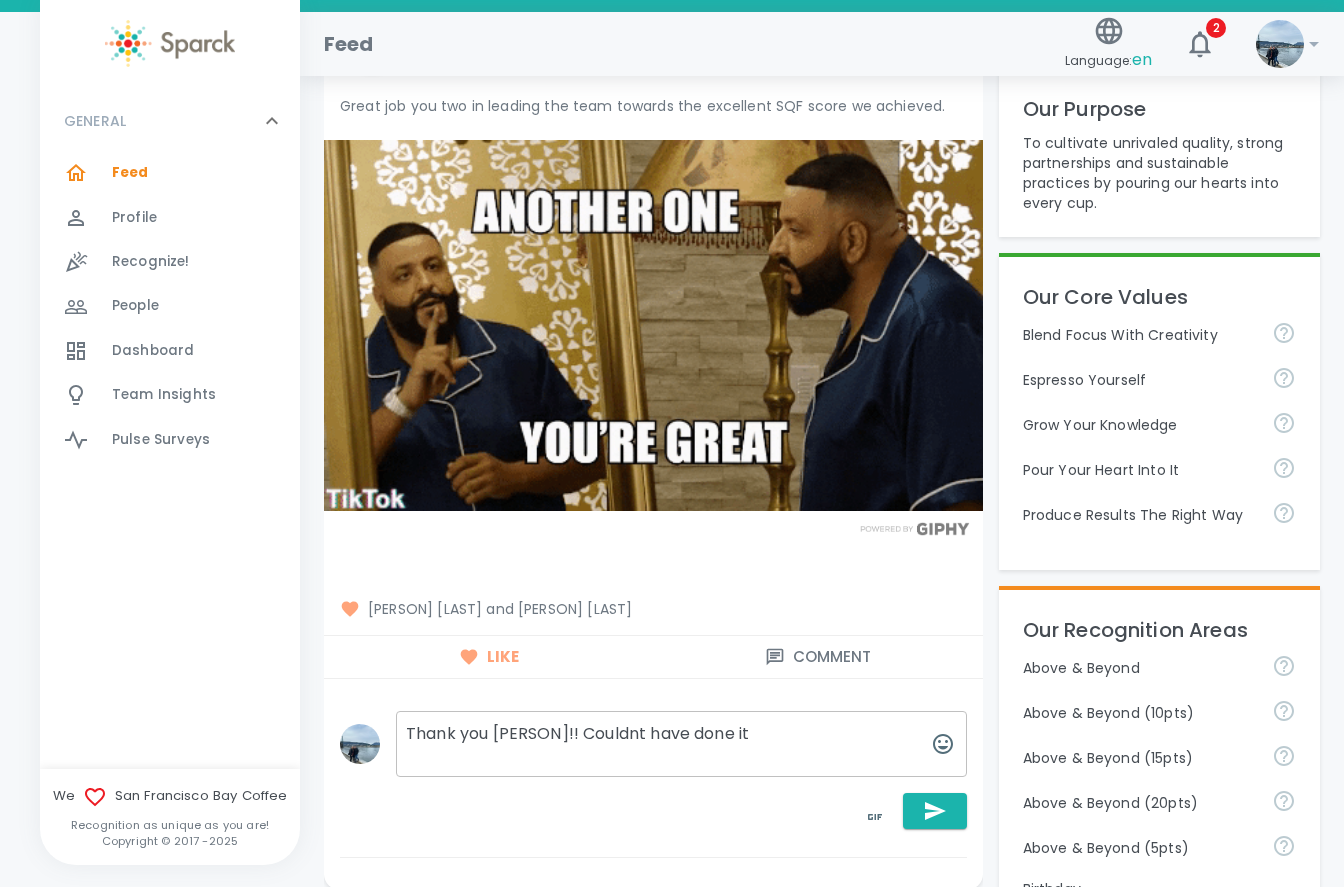 click on "Thank you [PERSON]!! Couldnt have done it" at bounding box center [681, 744] 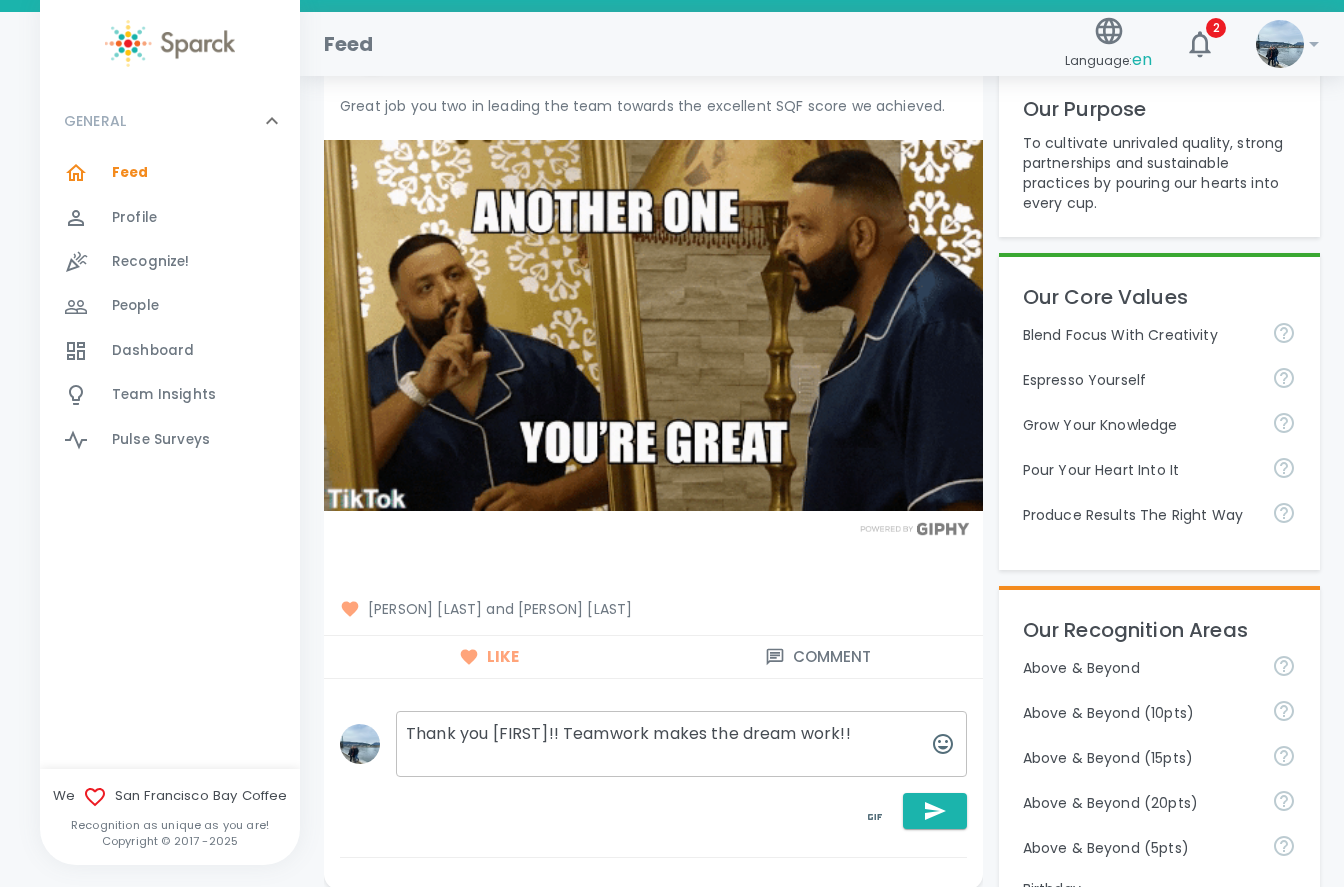 click on "Thank you [FIRST]!! Teamwork makes the dream work!!" at bounding box center (681, 744) 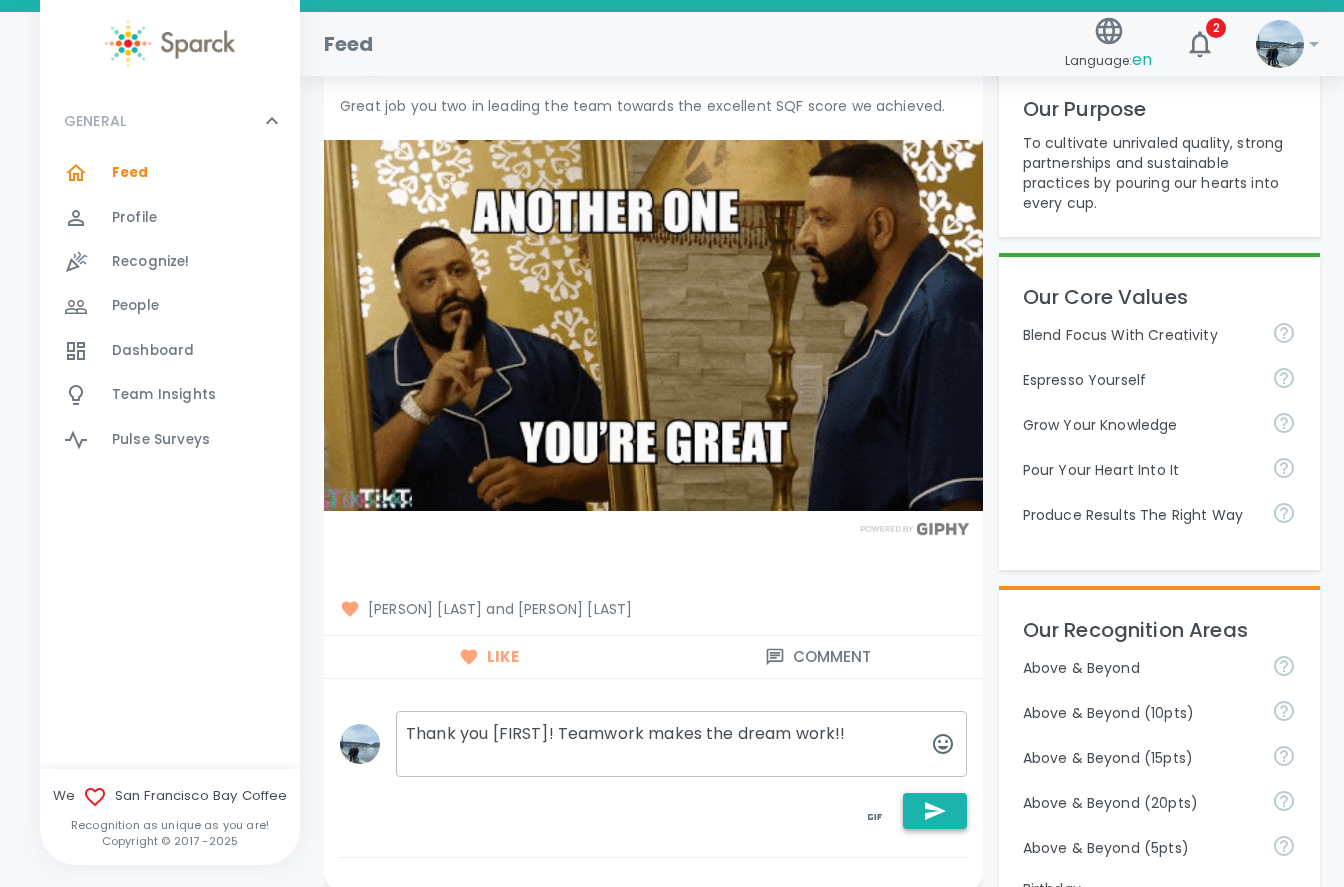 type on "Thank you [FIRST]! Teamwork makes the dream work!!" 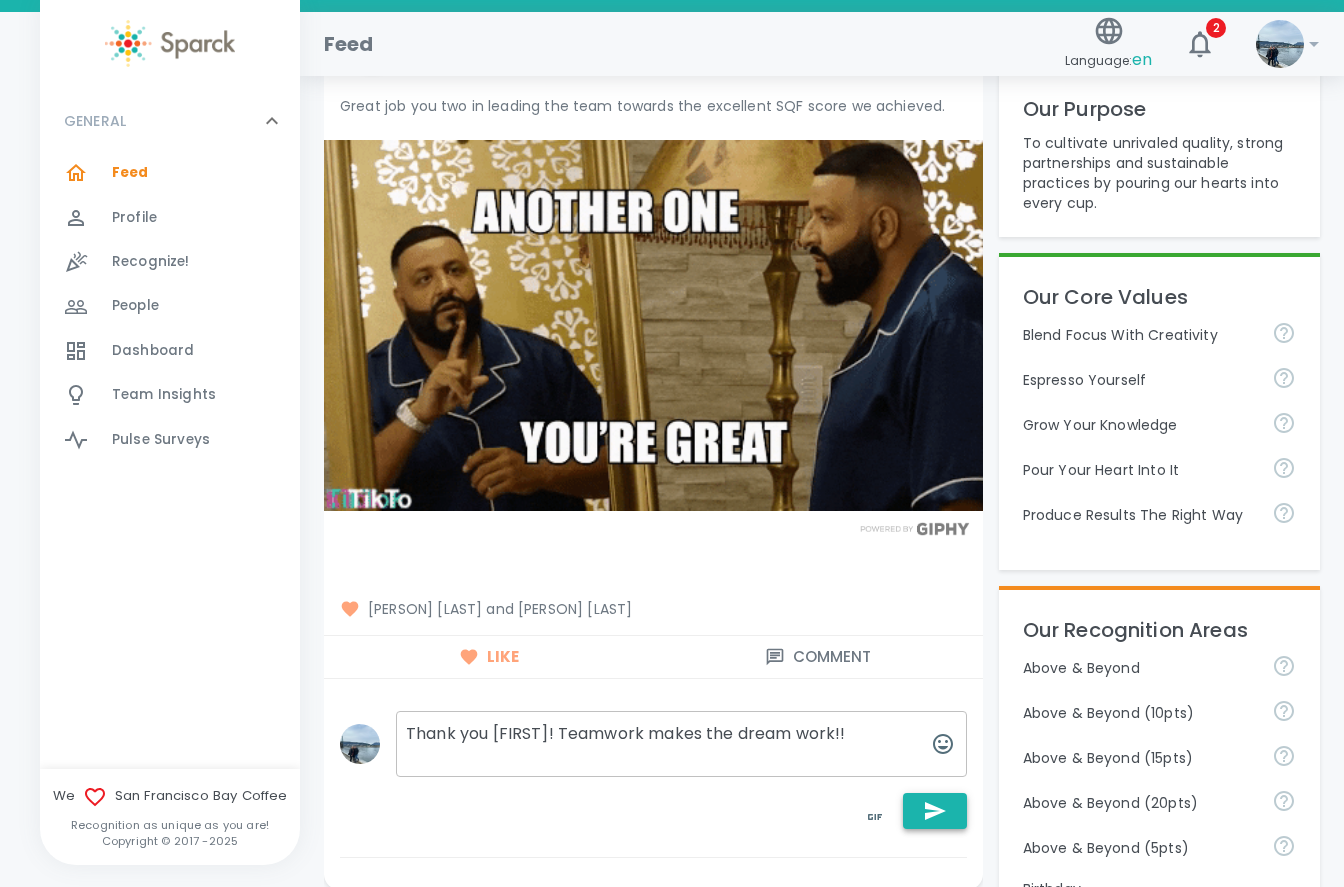 click 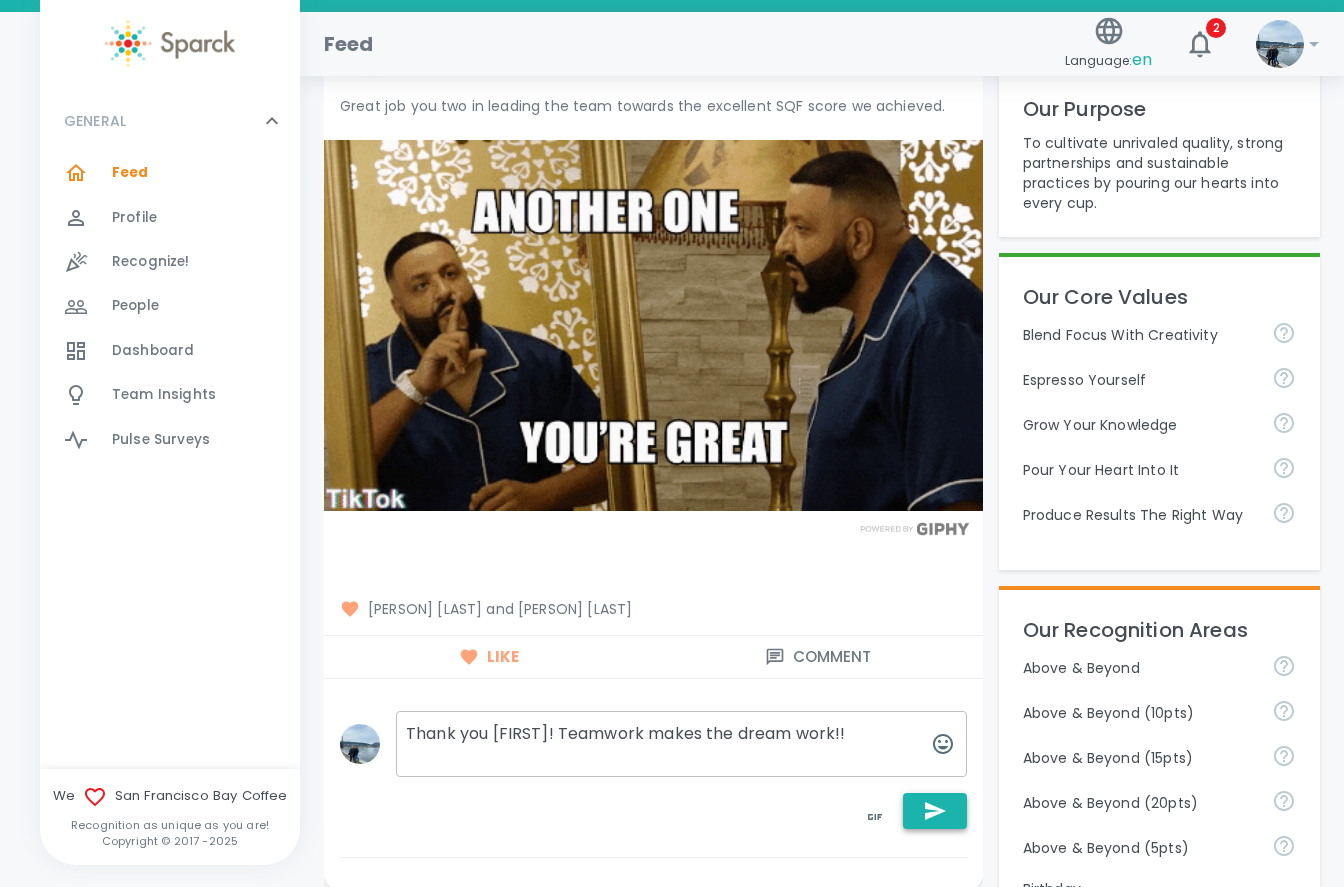 type 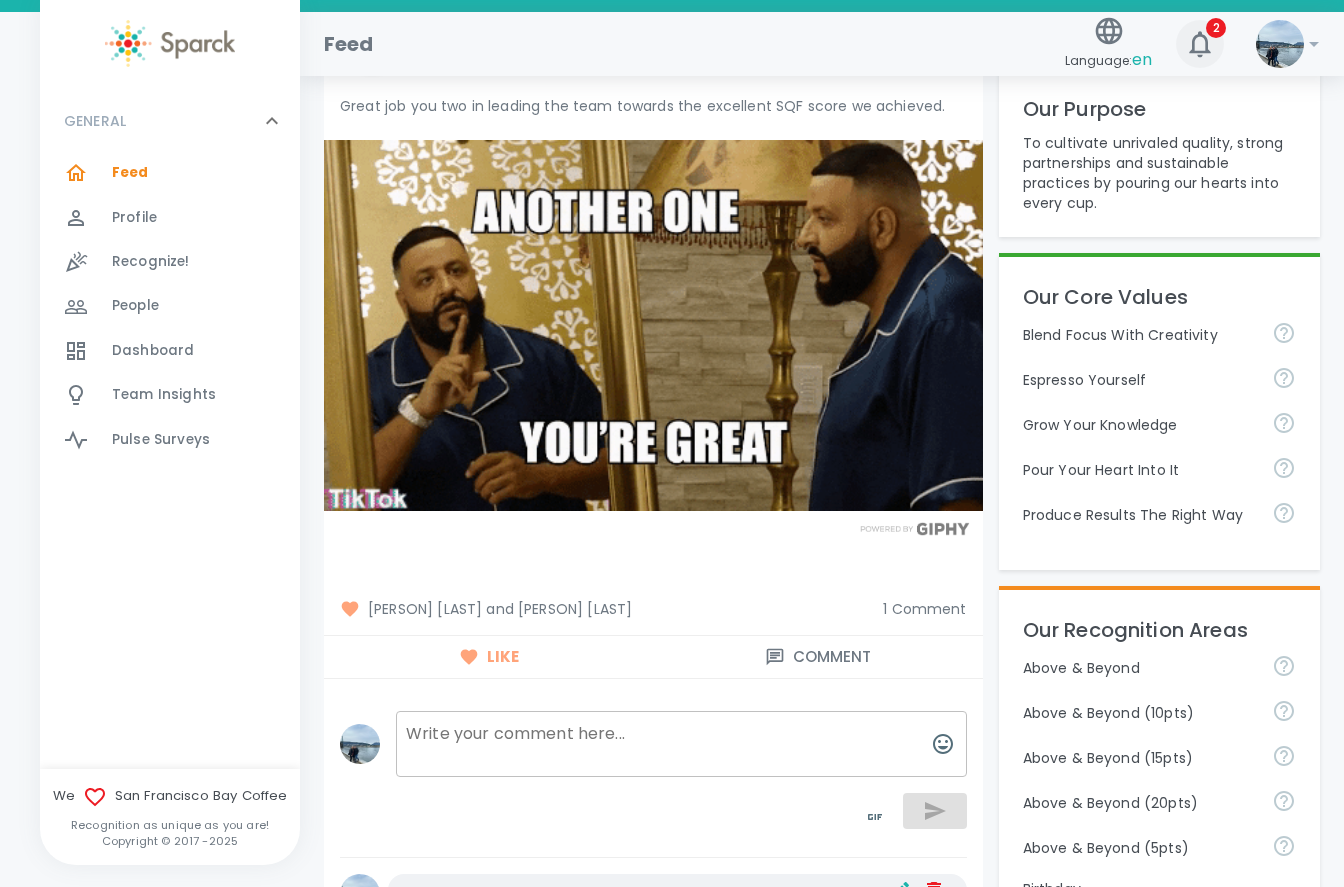 click 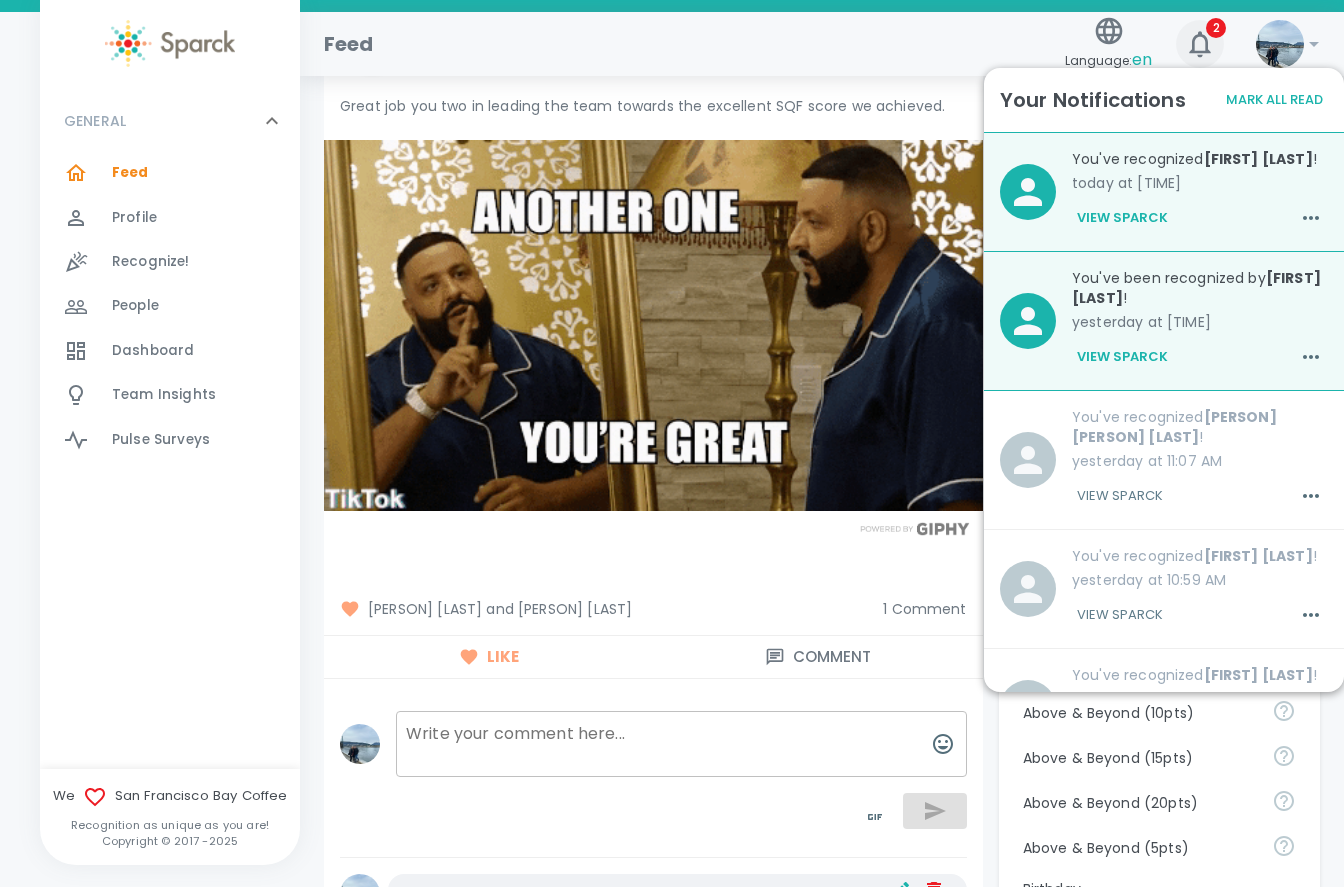 type 